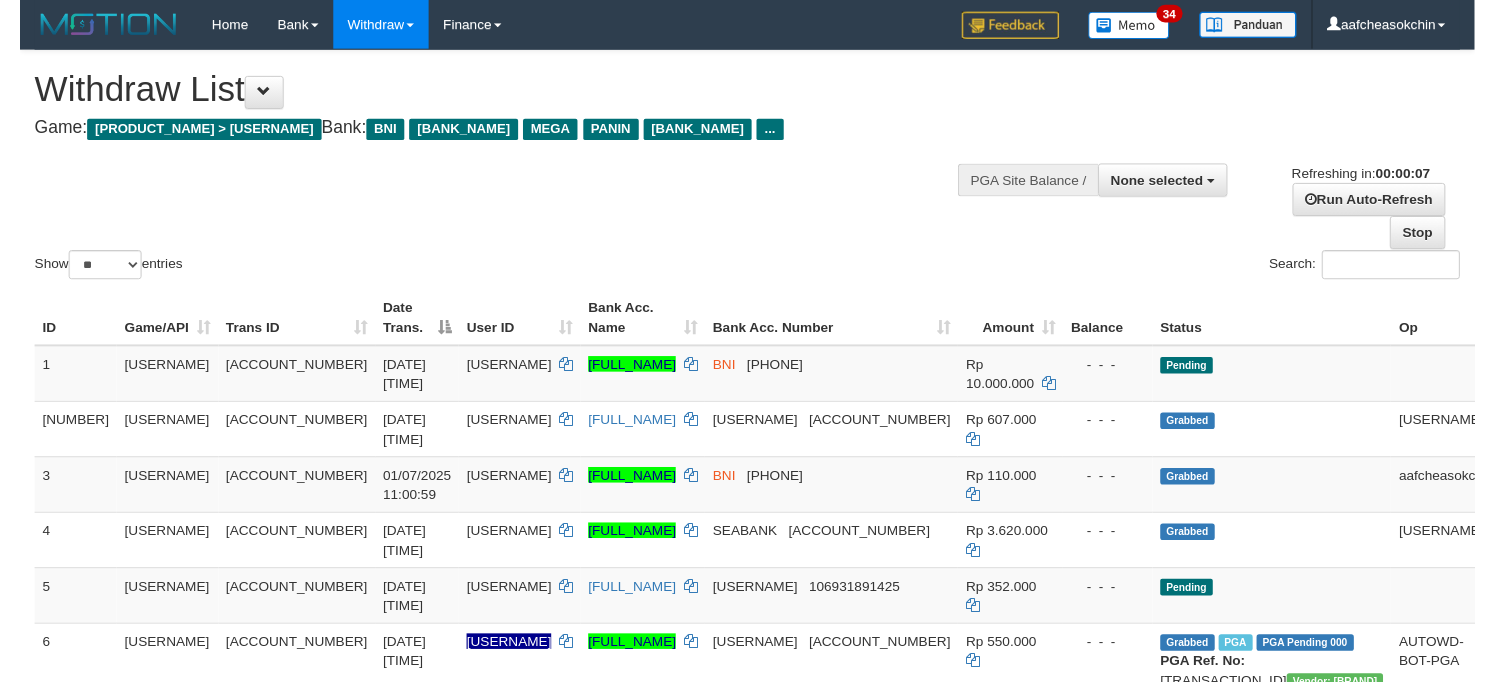 scroll, scrollTop: 0, scrollLeft: 0, axis: both 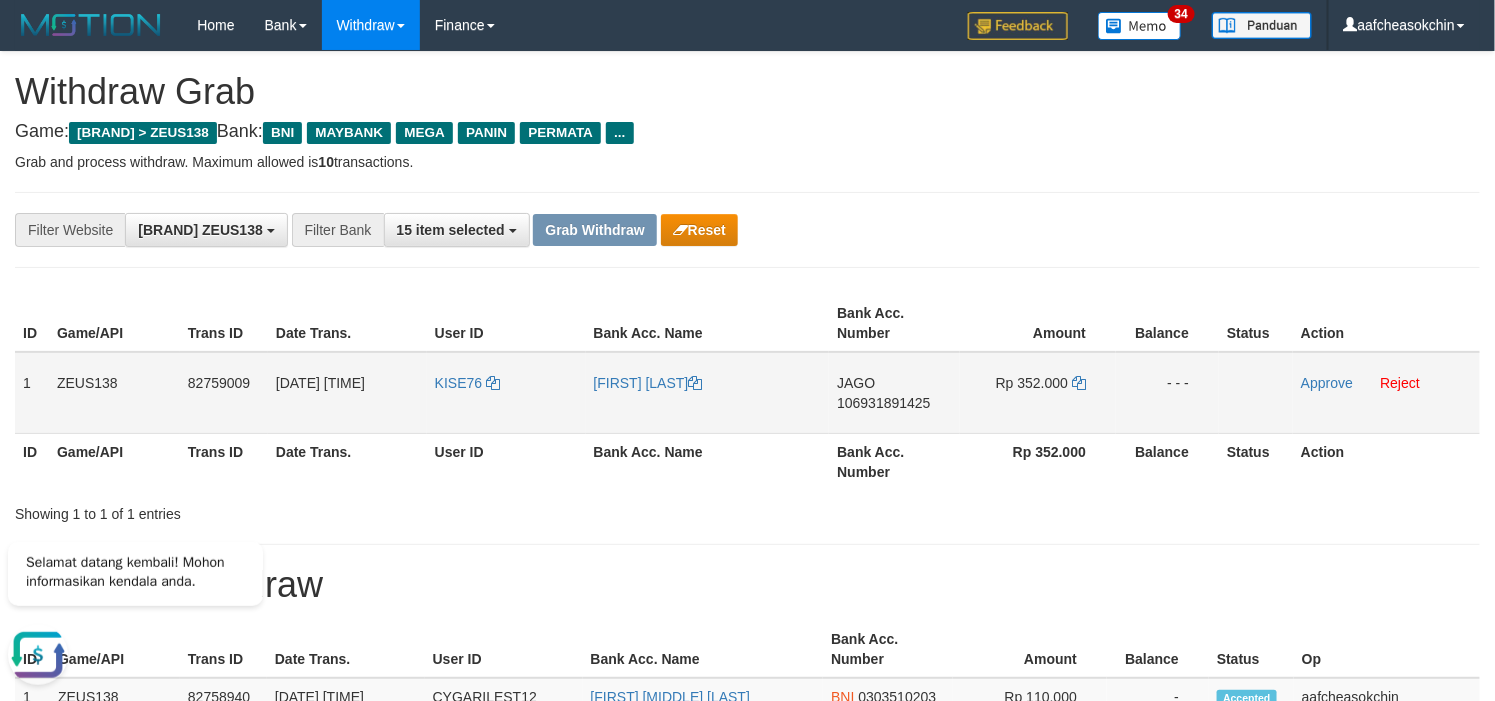click on "JAGO
106931891425" at bounding box center [894, 393] 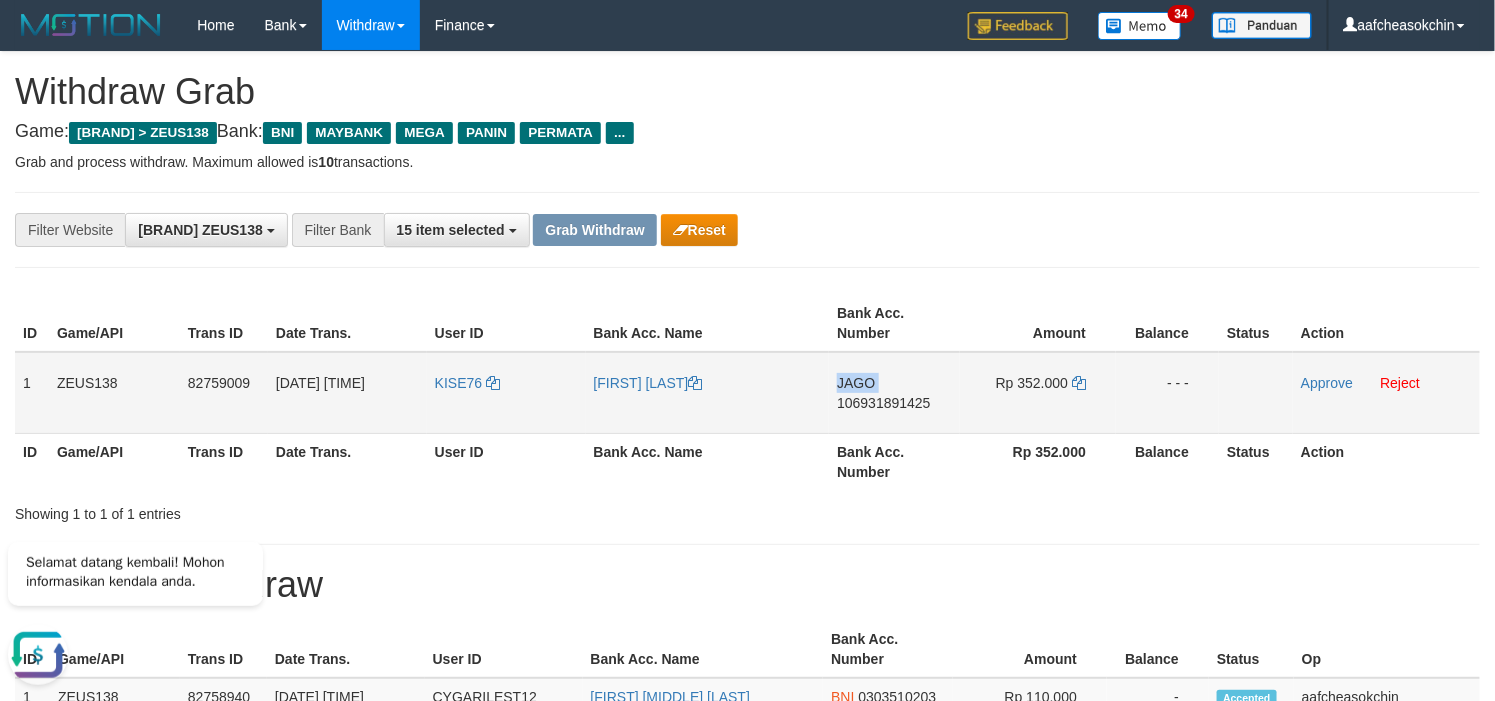 click on "JAGO" at bounding box center (856, 383) 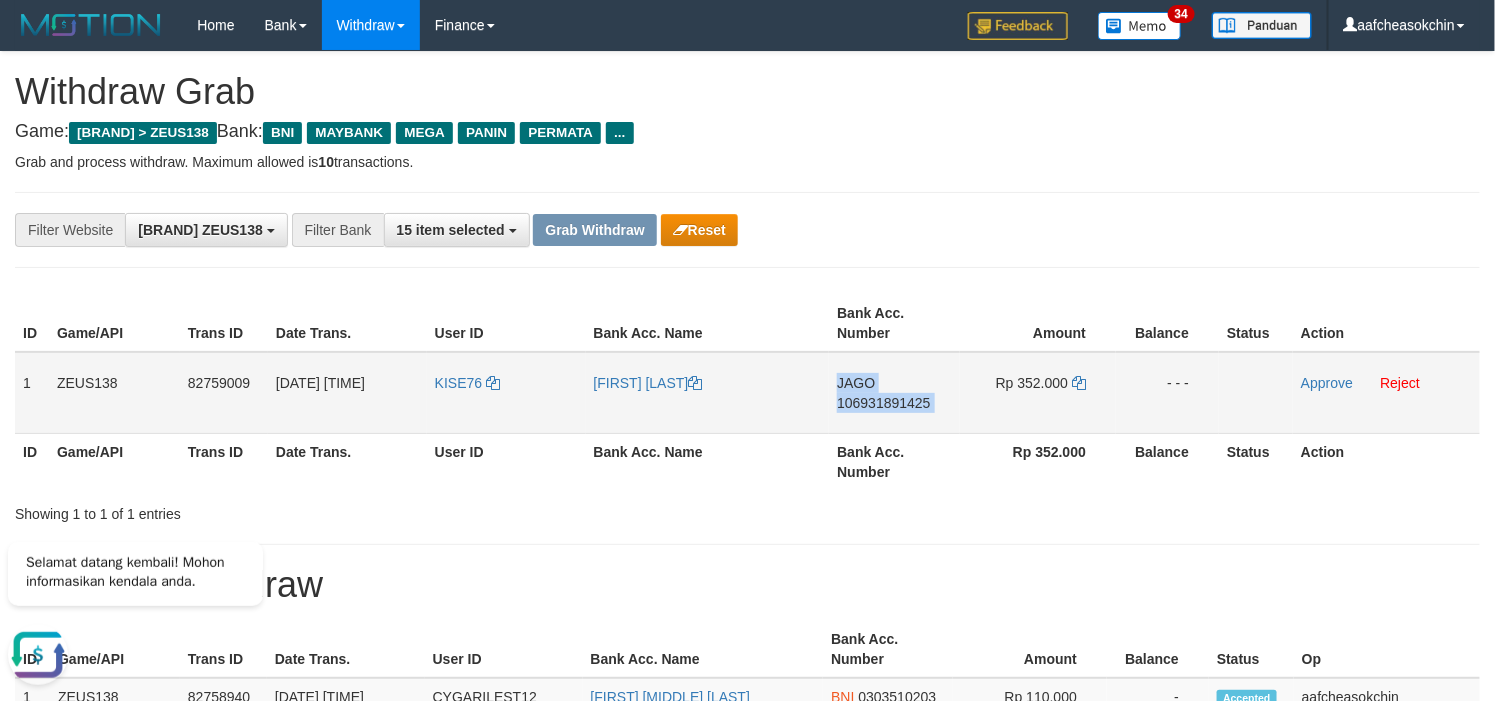 click on "JAGO" at bounding box center (856, 383) 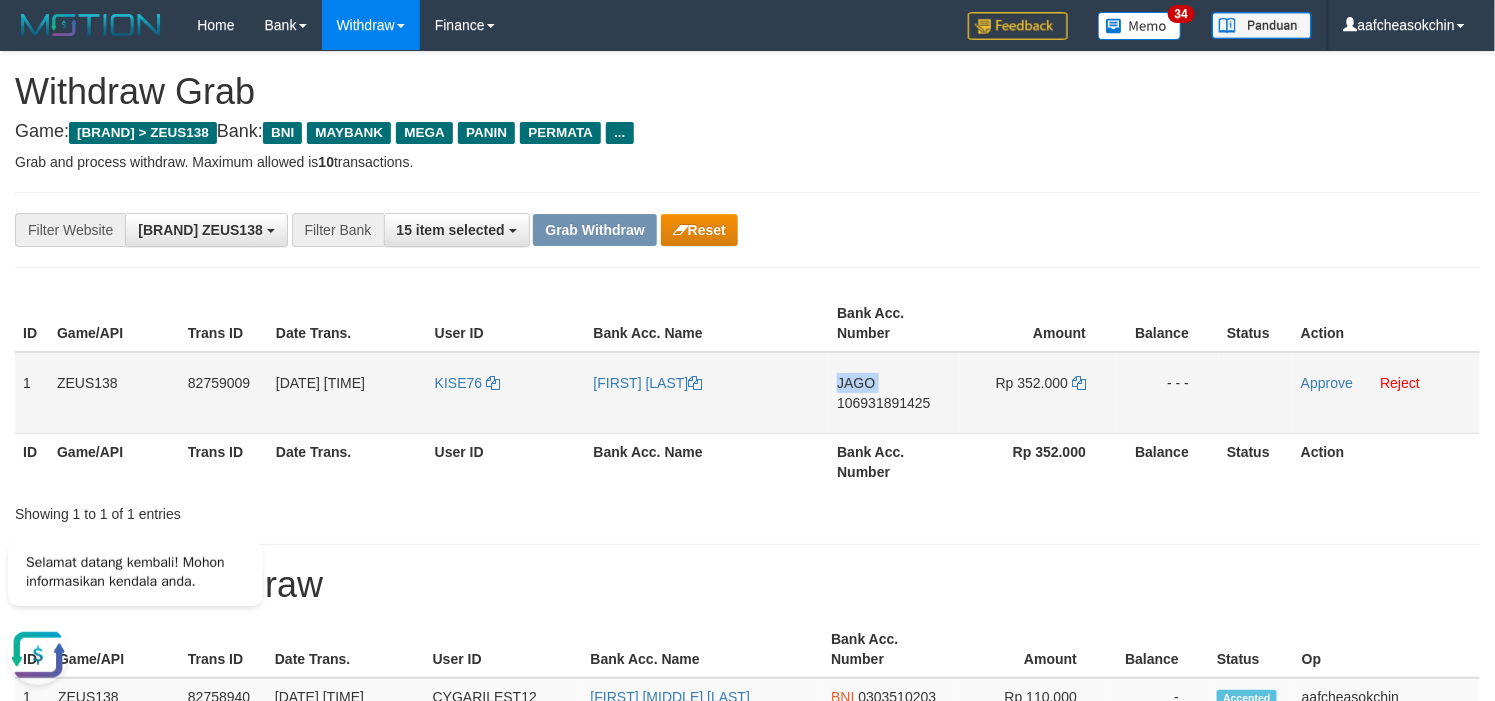 click on "JAGO" at bounding box center [856, 383] 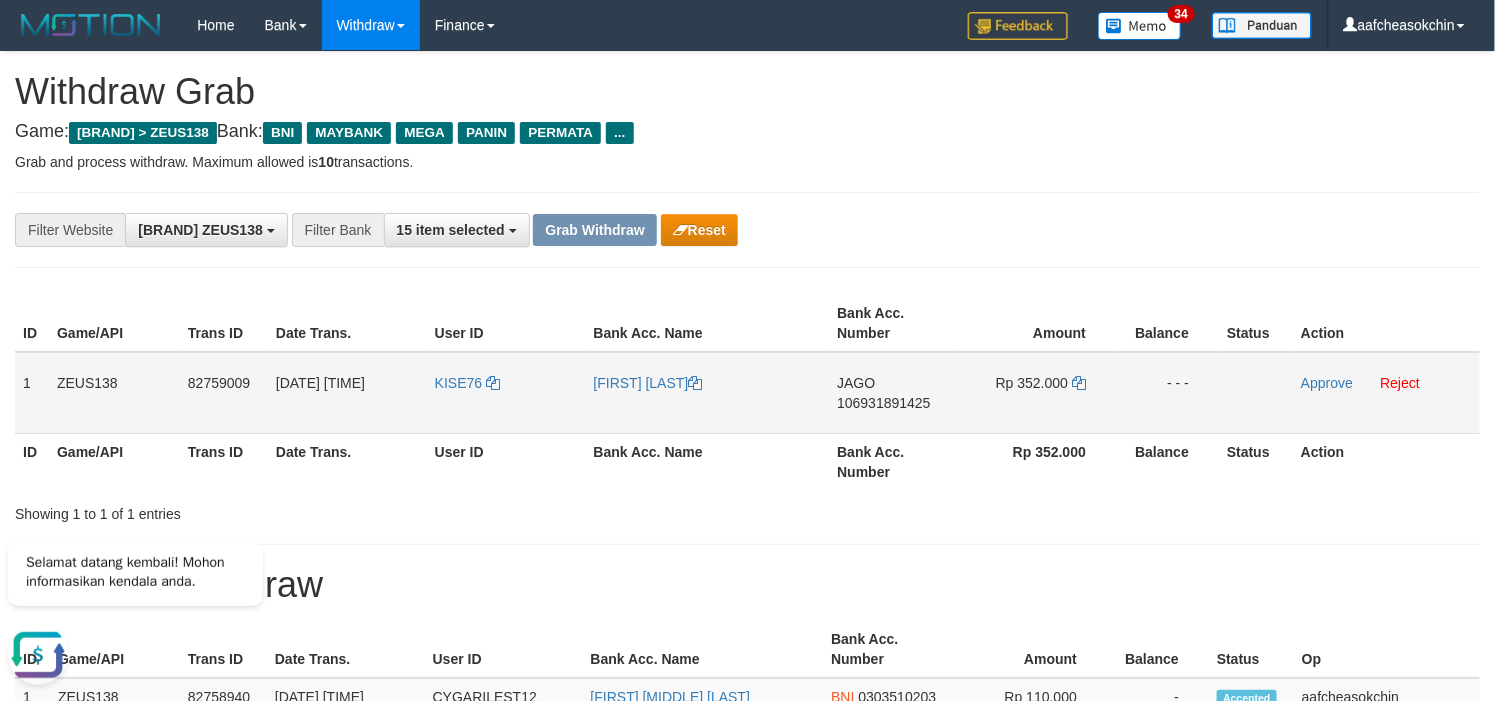 click on "[PHONE]" at bounding box center [883, 403] 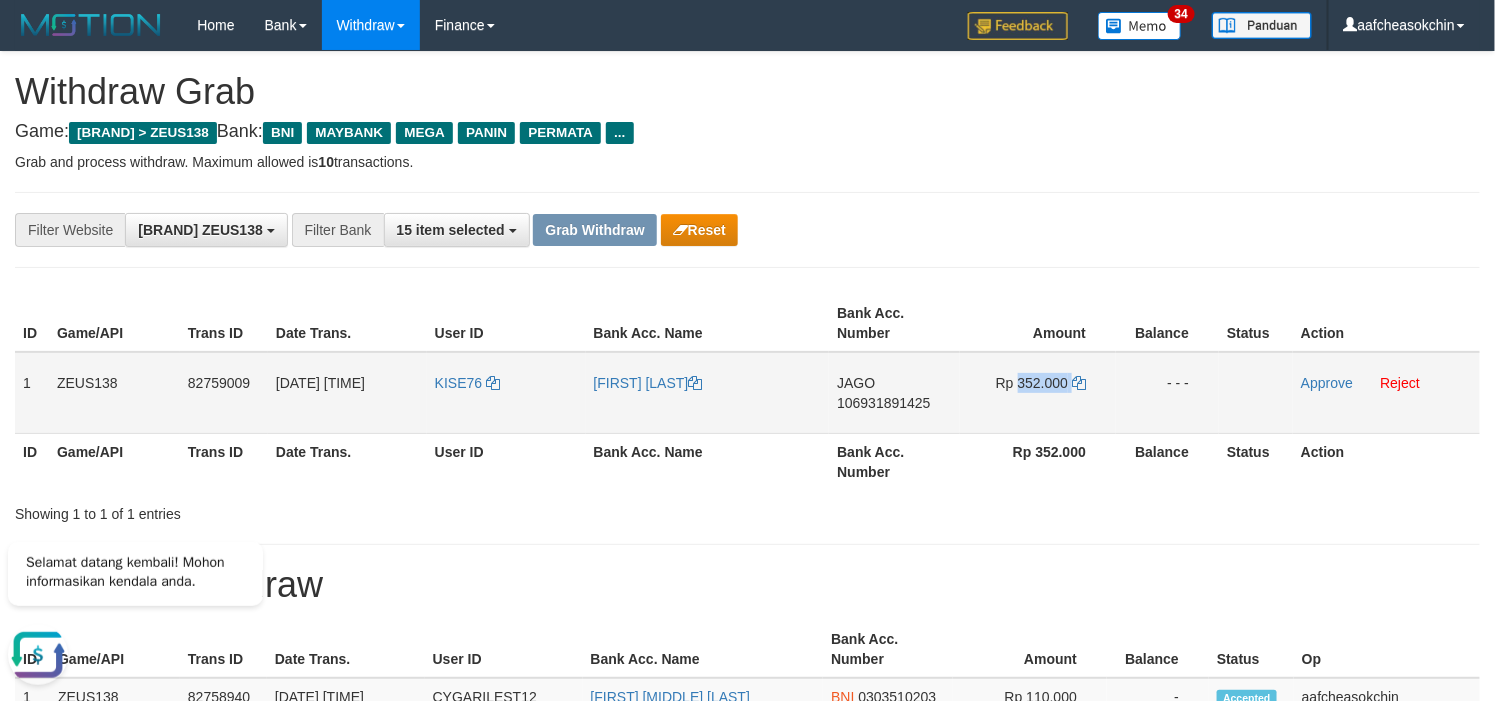 click on "Rp 352.000" at bounding box center (1032, 383) 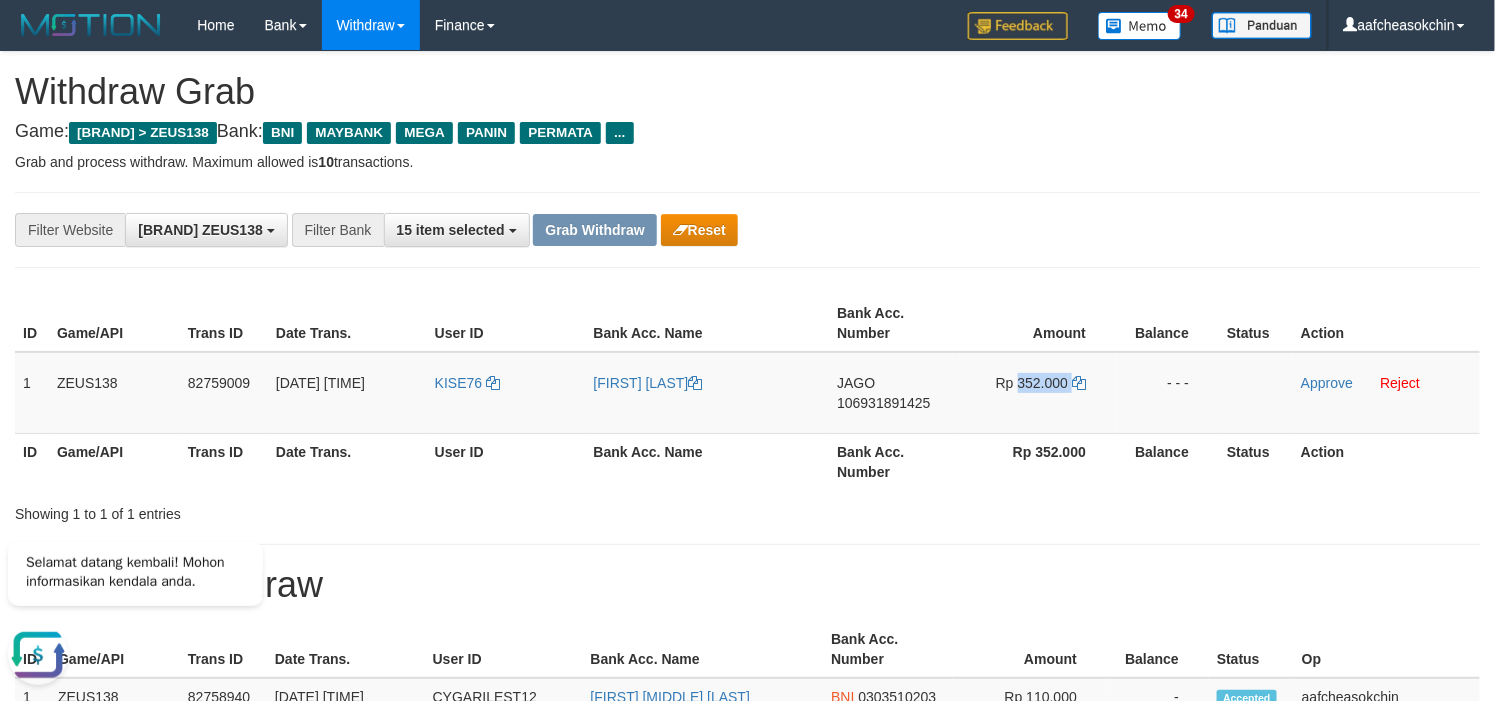 copy on "352.000" 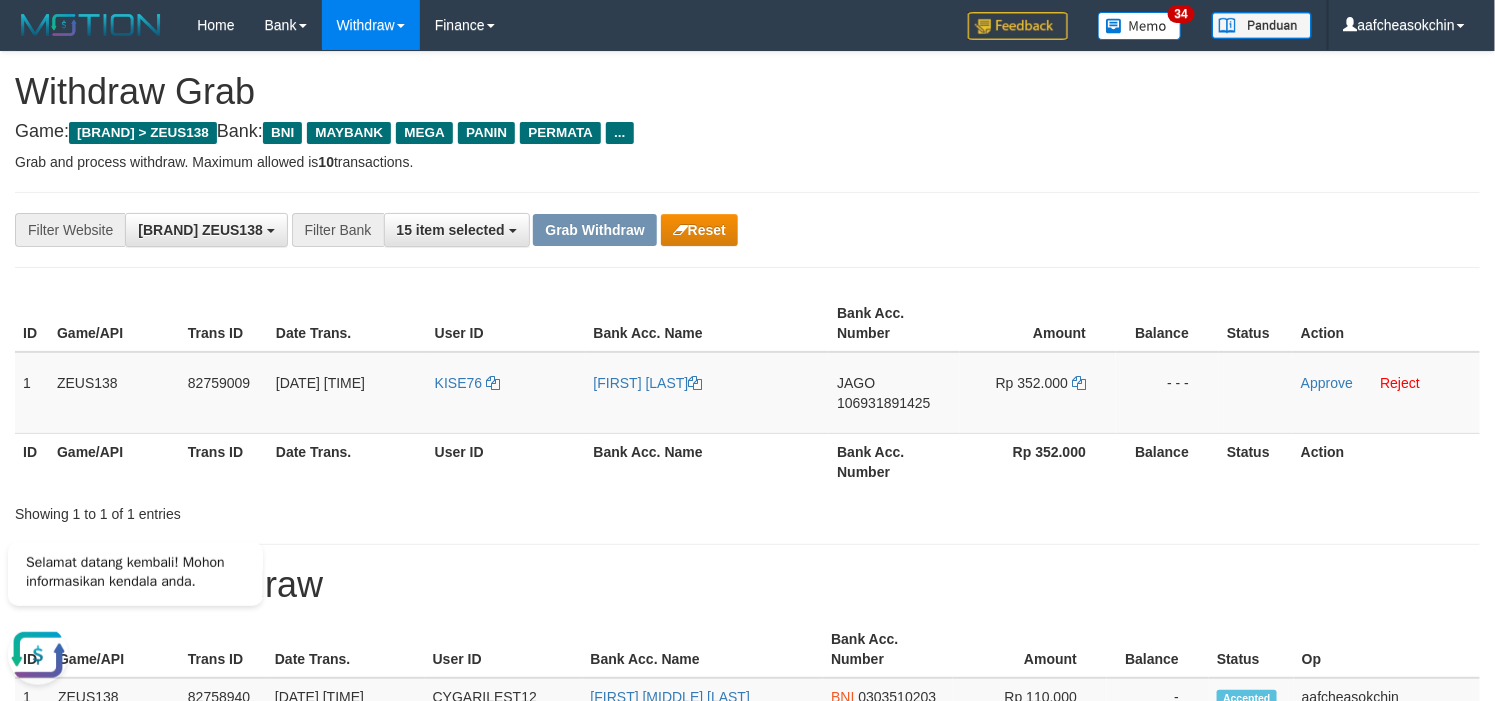 drag, startPoint x: 1015, startPoint y: 304, endPoint x: 746, endPoint y: 435, distance: 299.20227 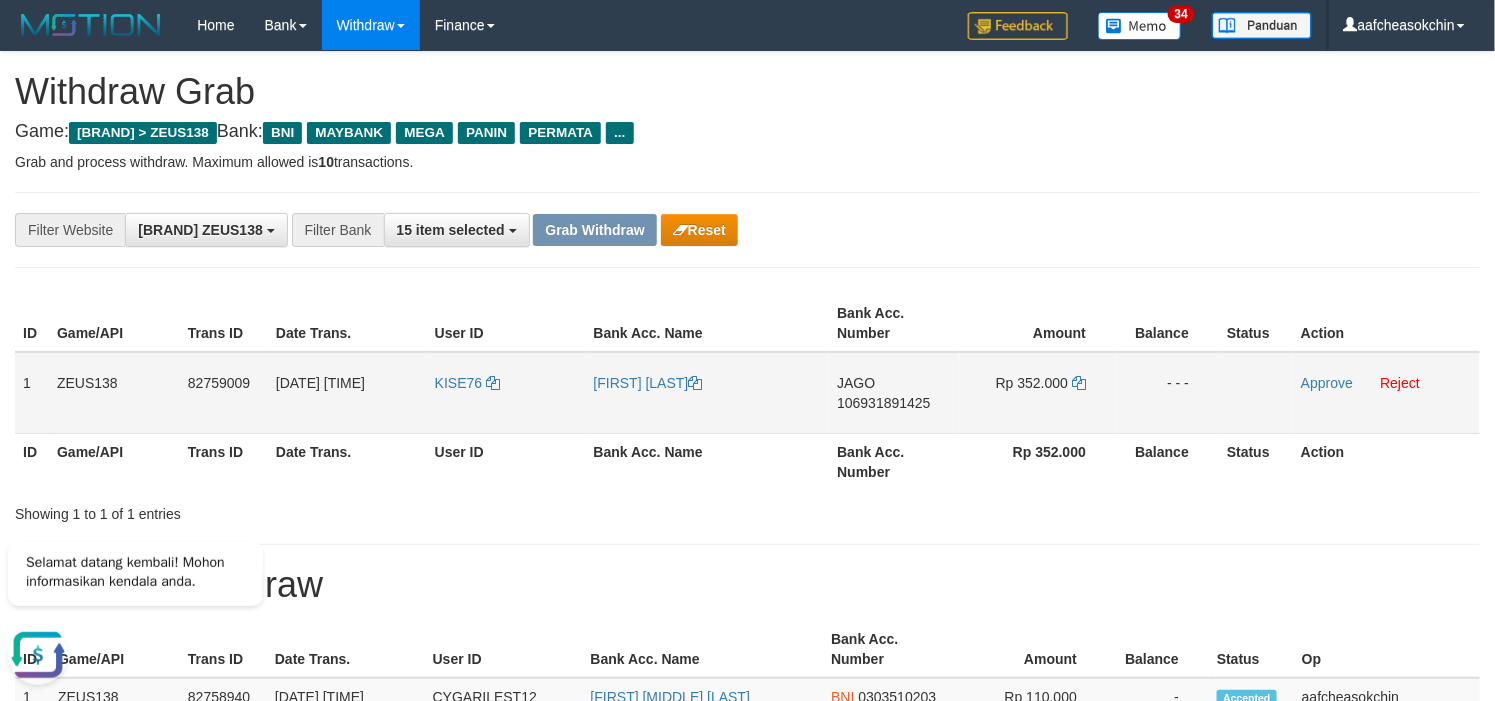 click on "[USERNAME]" at bounding box center [506, 393] 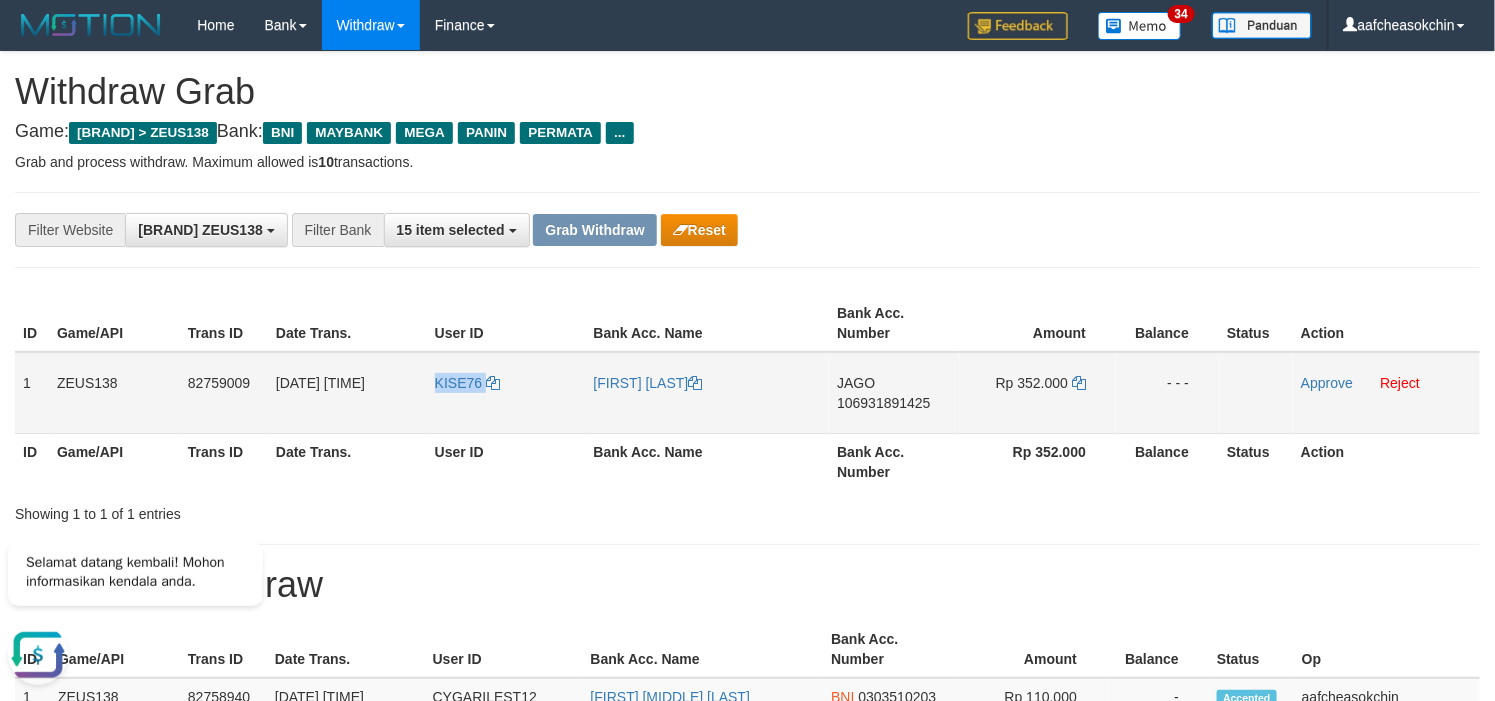 copy on "[USERNAME]" 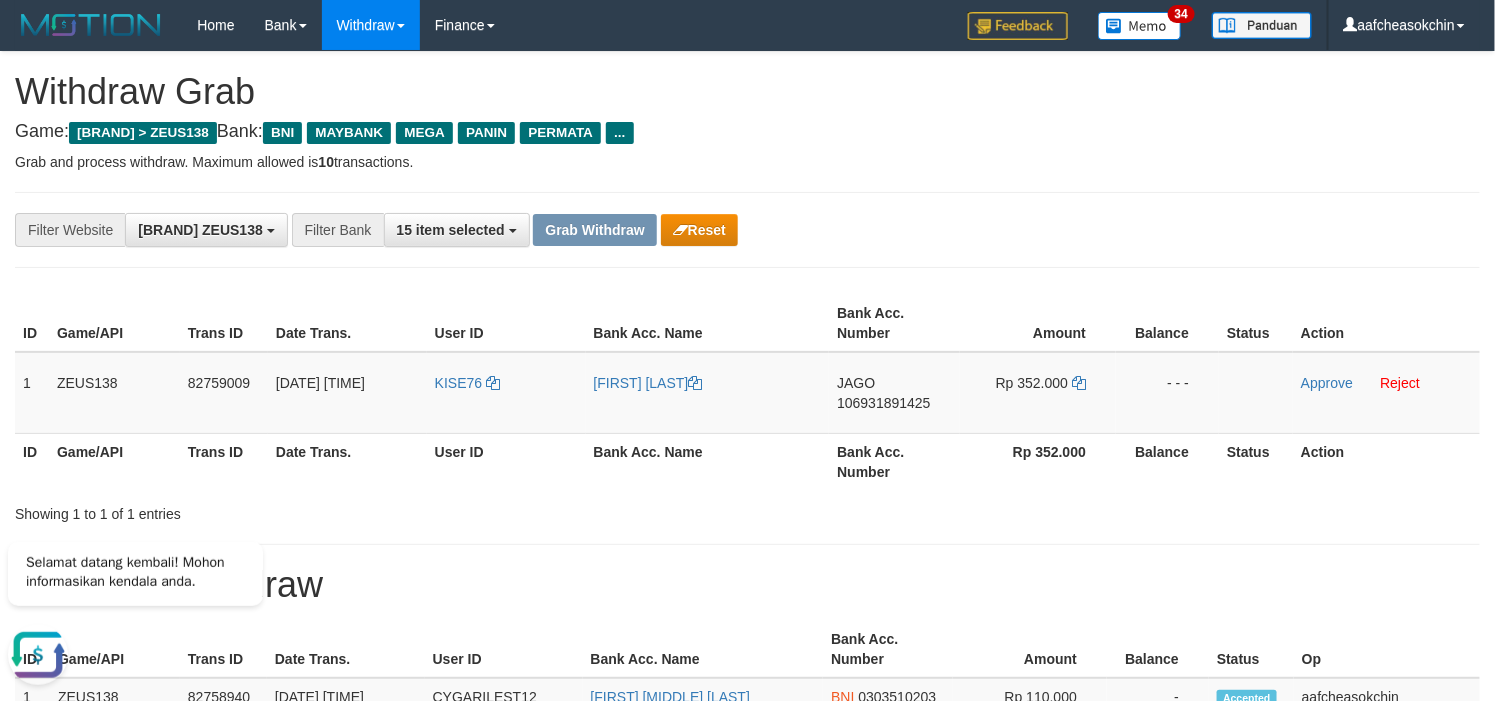 drag, startPoint x: 1085, startPoint y: 155, endPoint x: 1142, endPoint y: 144, distance: 58.0517 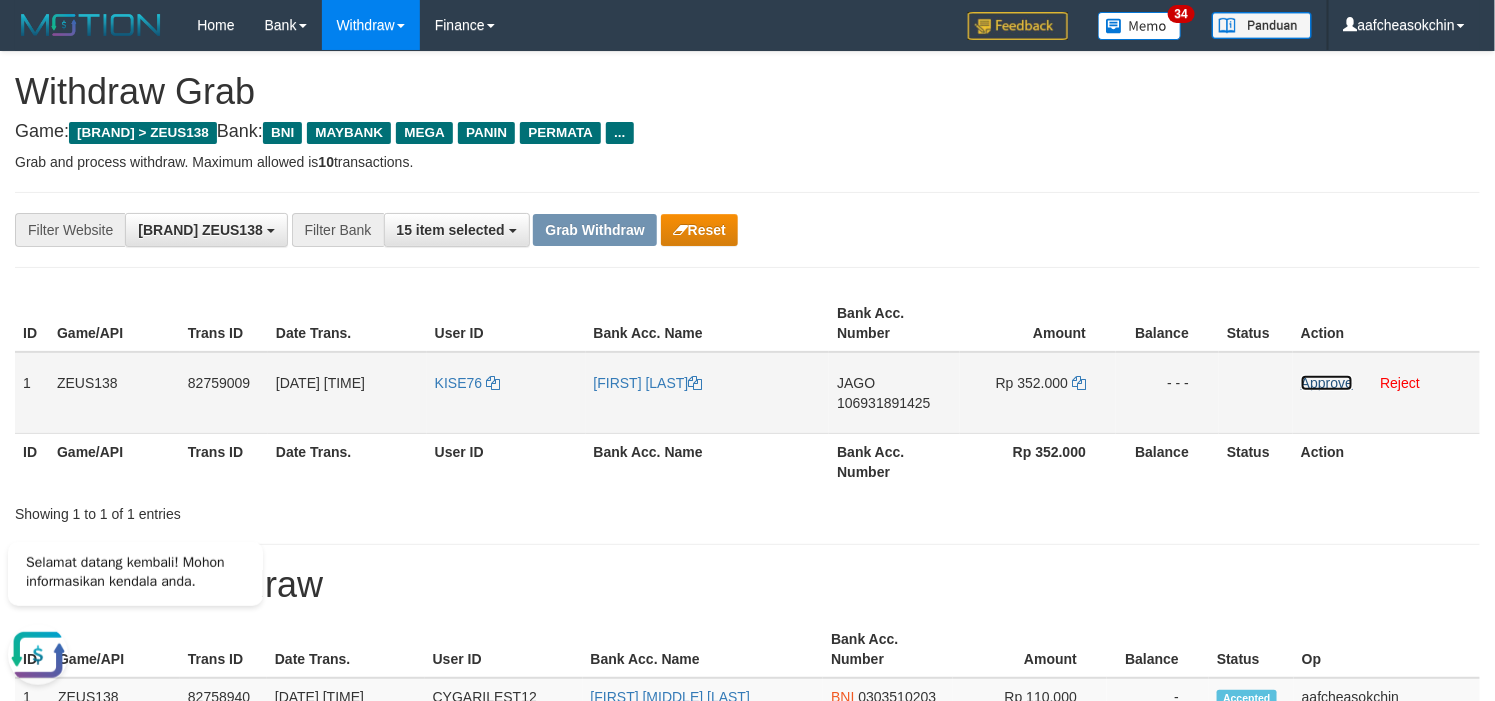 click on "Approve" at bounding box center [1327, 383] 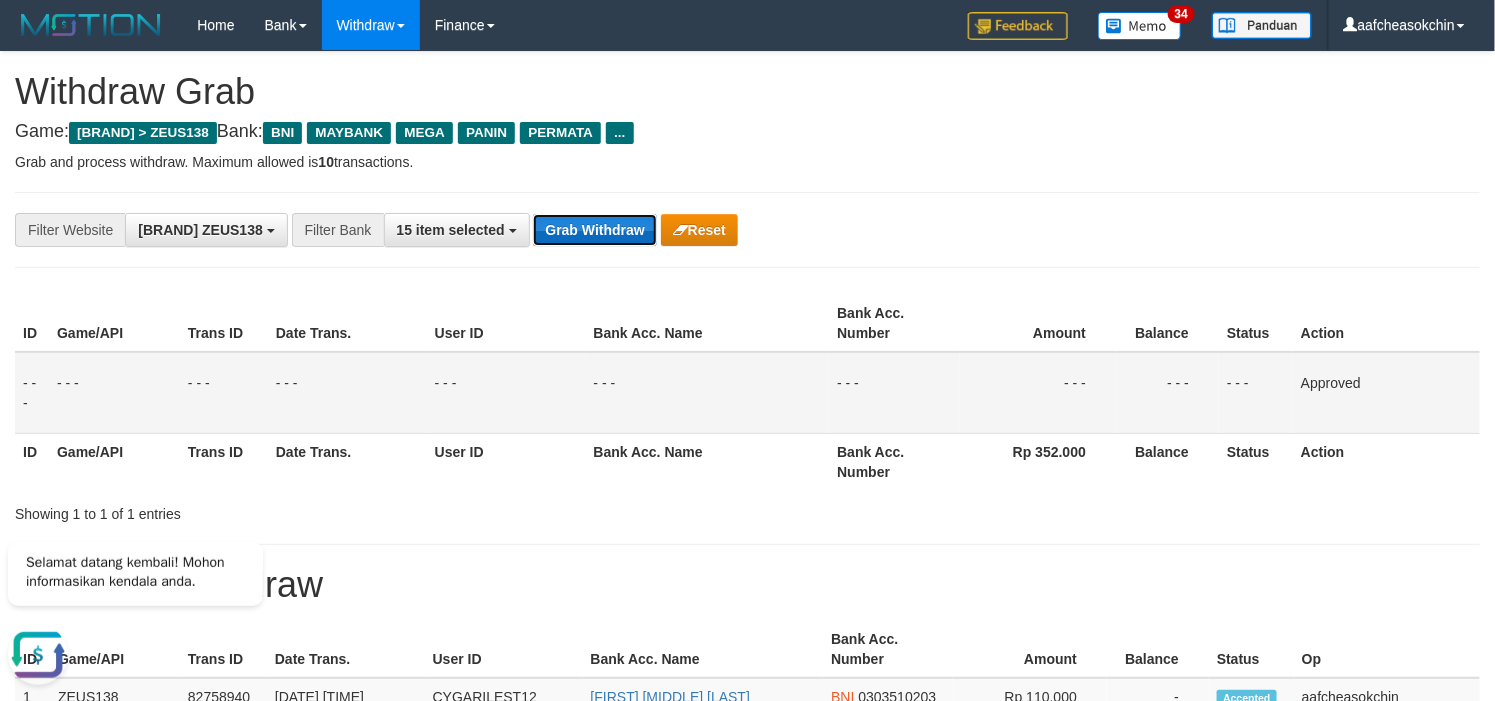 click on "Grab Withdraw" at bounding box center [594, 230] 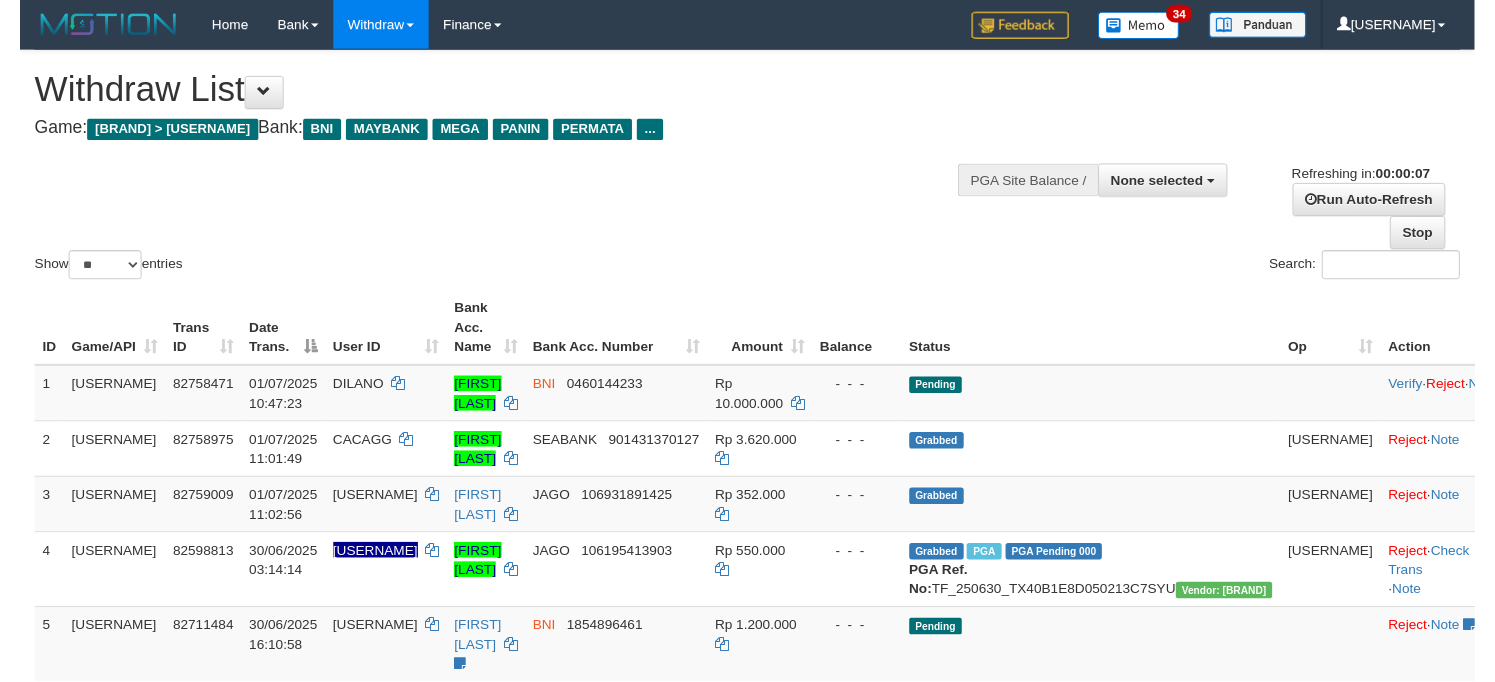 scroll, scrollTop: 0, scrollLeft: 0, axis: both 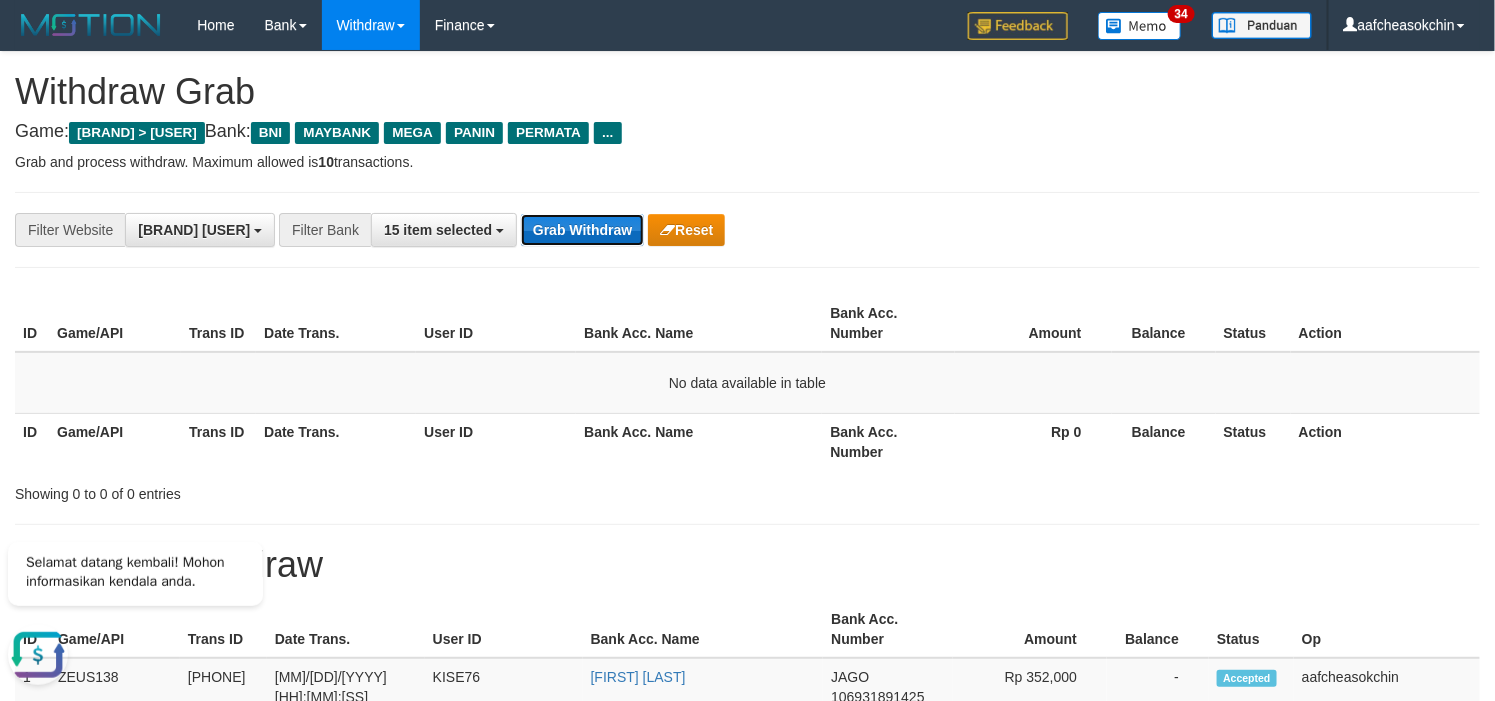 click on "Grab Withdraw" at bounding box center [582, 230] 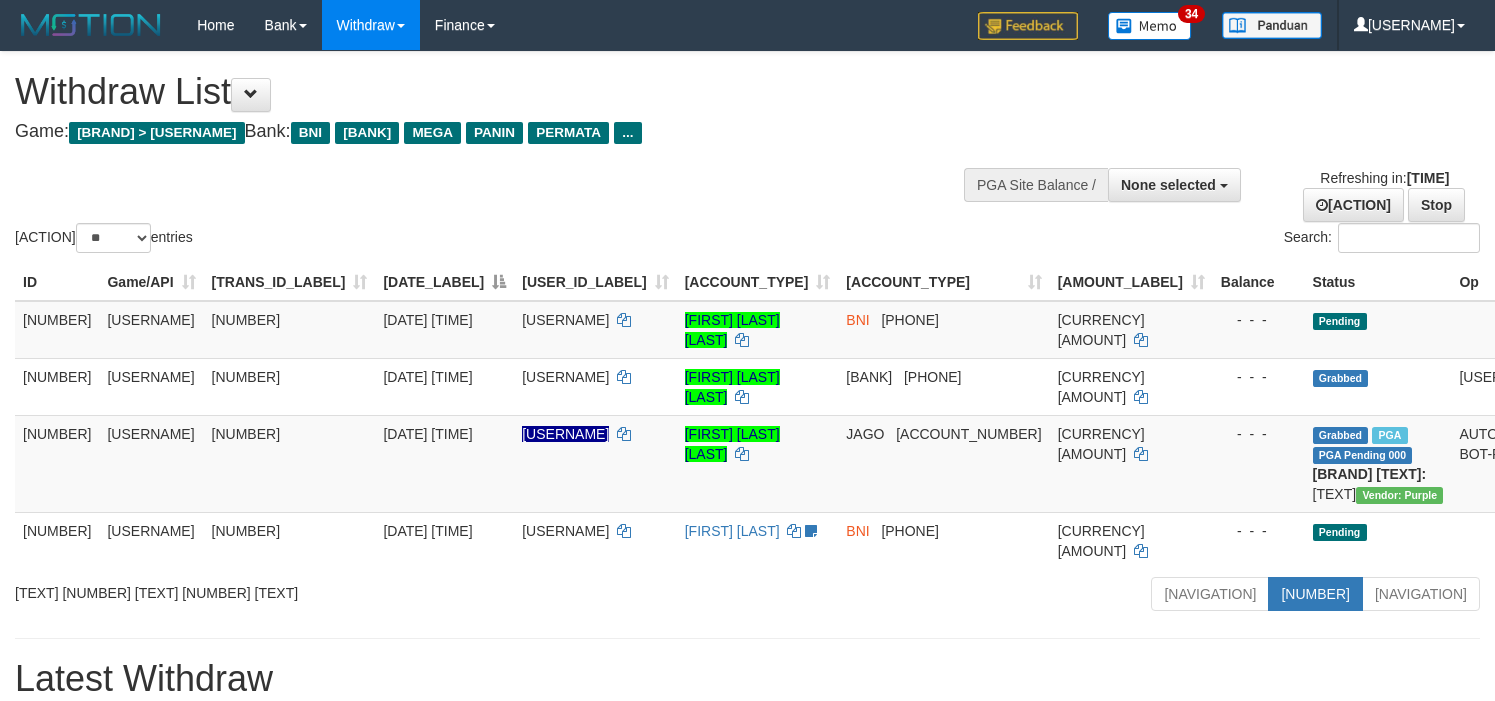 scroll, scrollTop: 0, scrollLeft: 0, axis: both 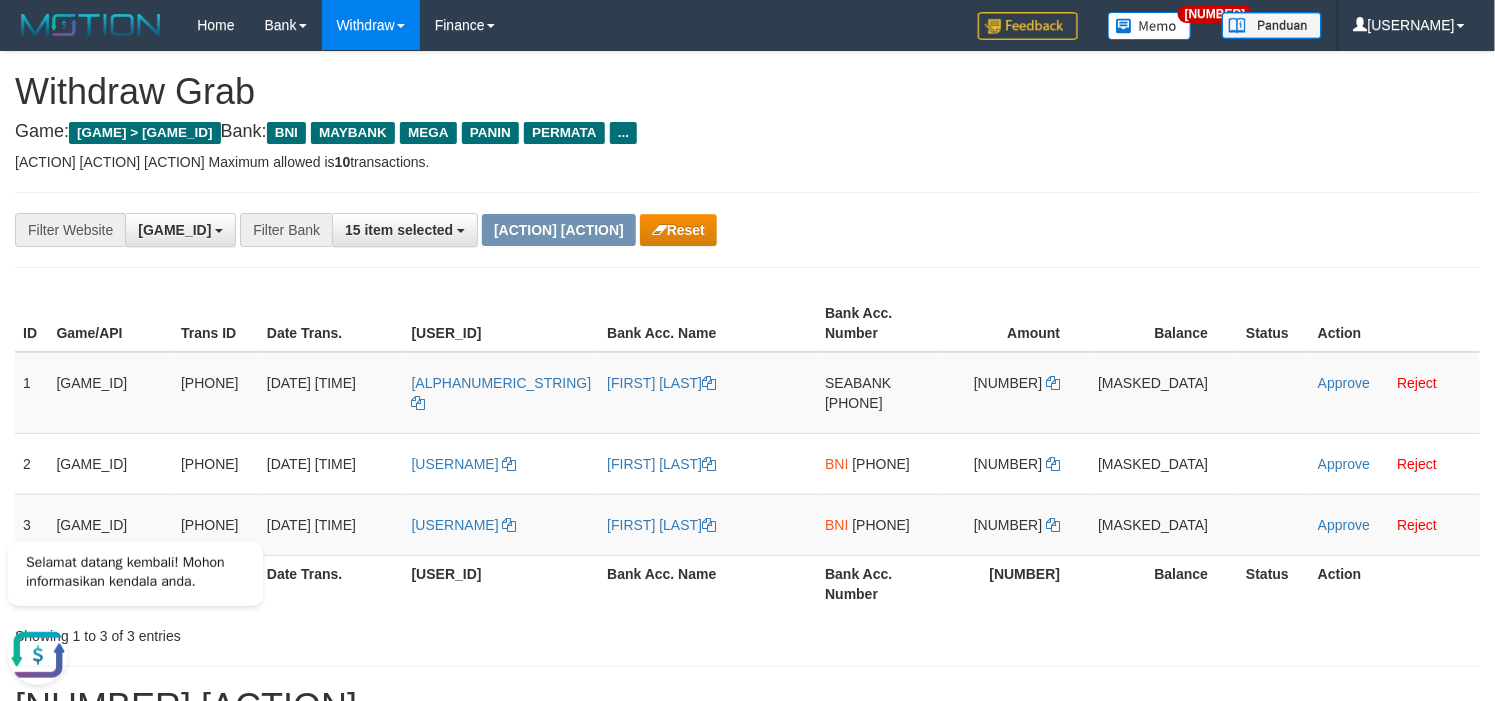 drag, startPoint x: 1286, startPoint y: 253, endPoint x: 1393, endPoint y: 276, distance: 109.444046 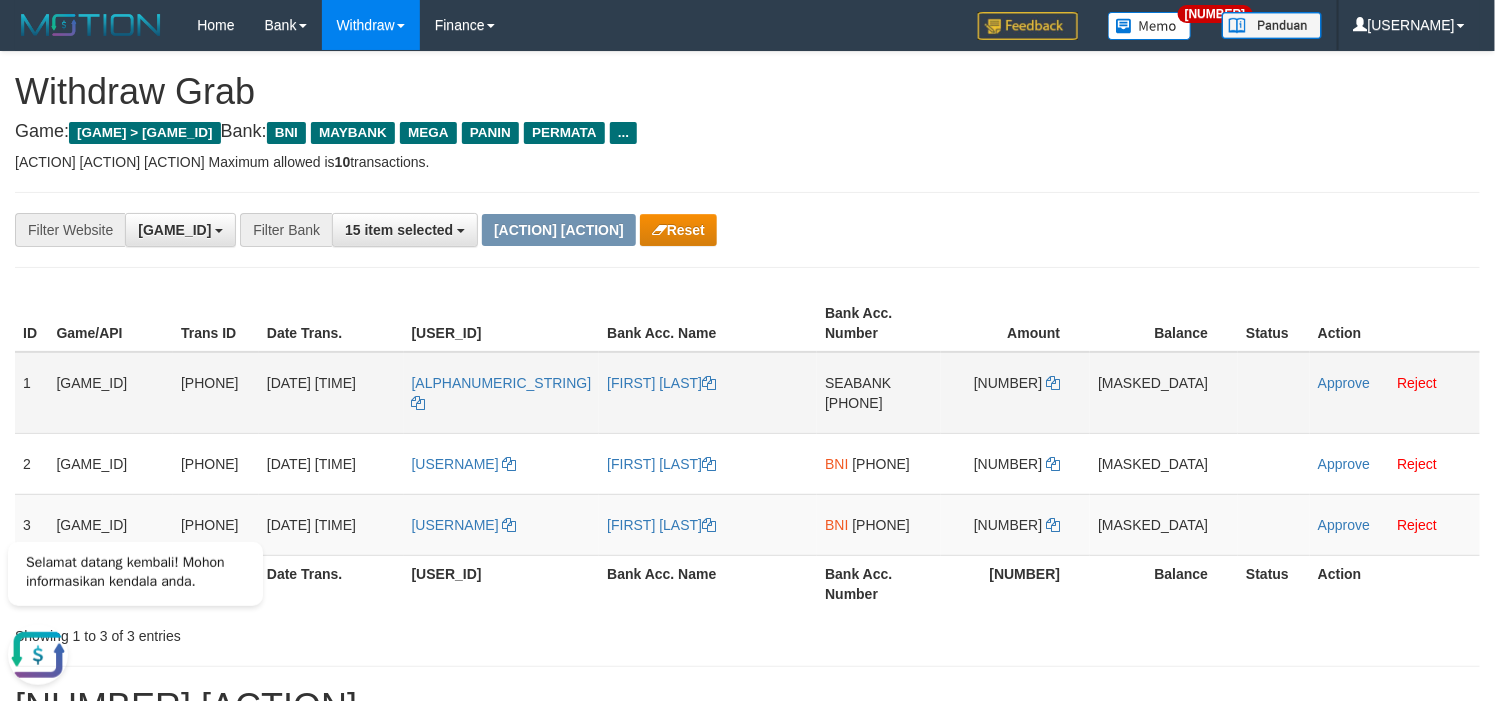 click on "SEABANK" at bounding box center [858, 383] 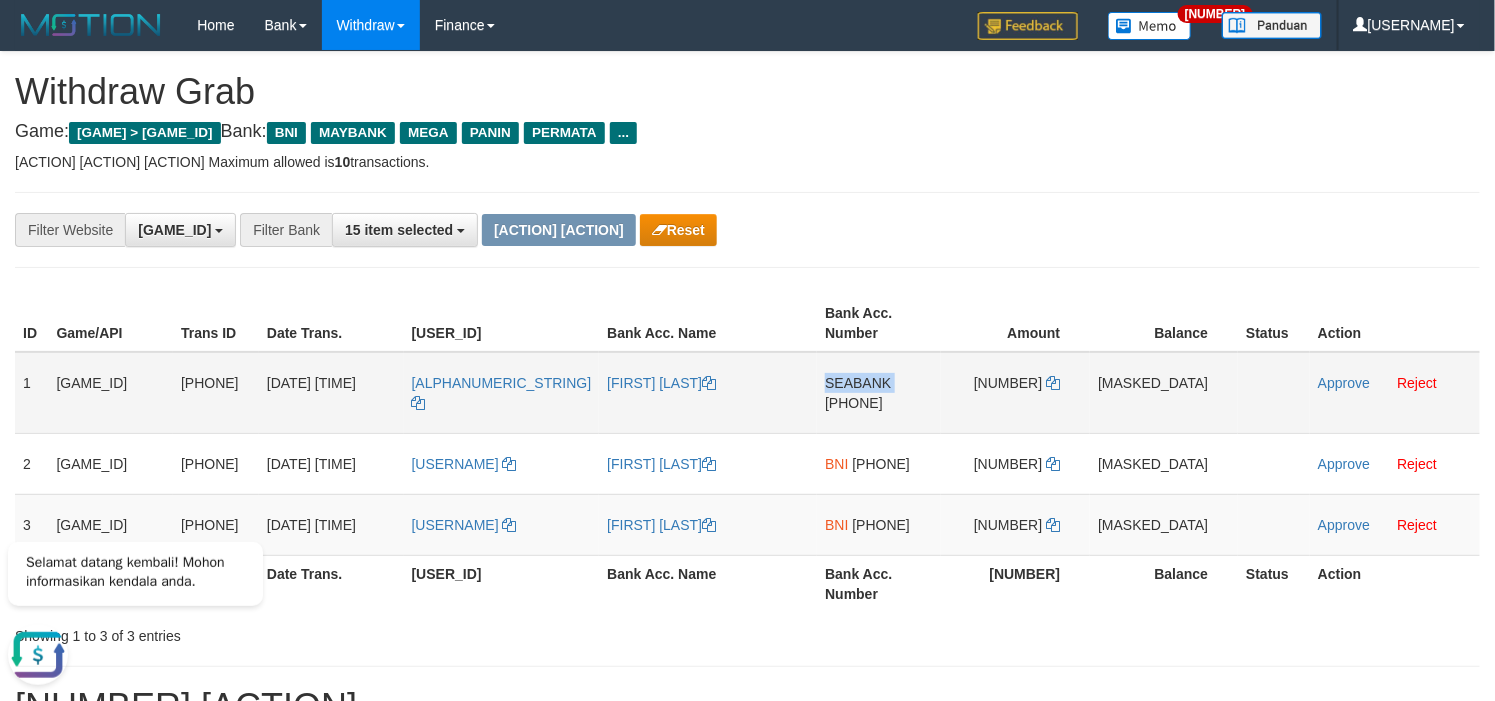 click on "SEABANK" at bounding box center (858, 383) 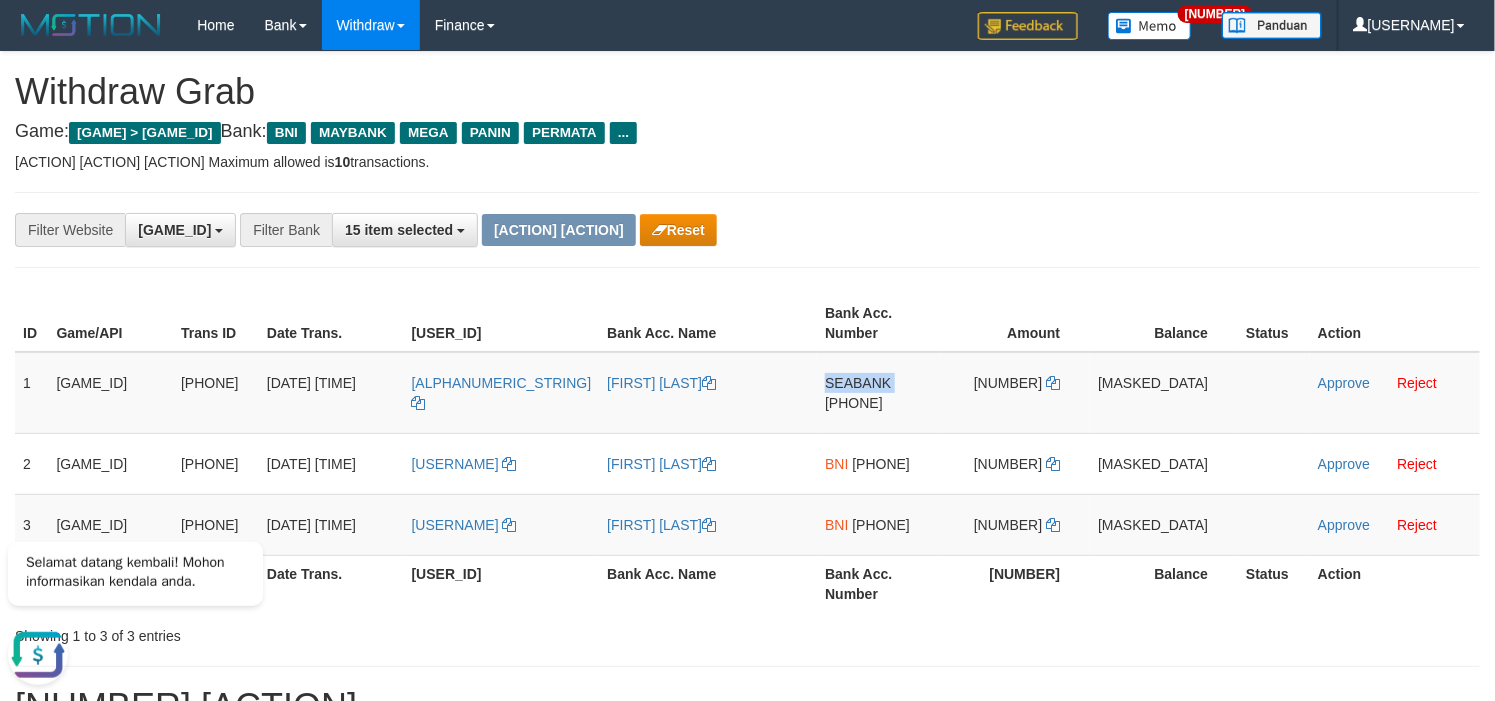 copy on "SEABANK" 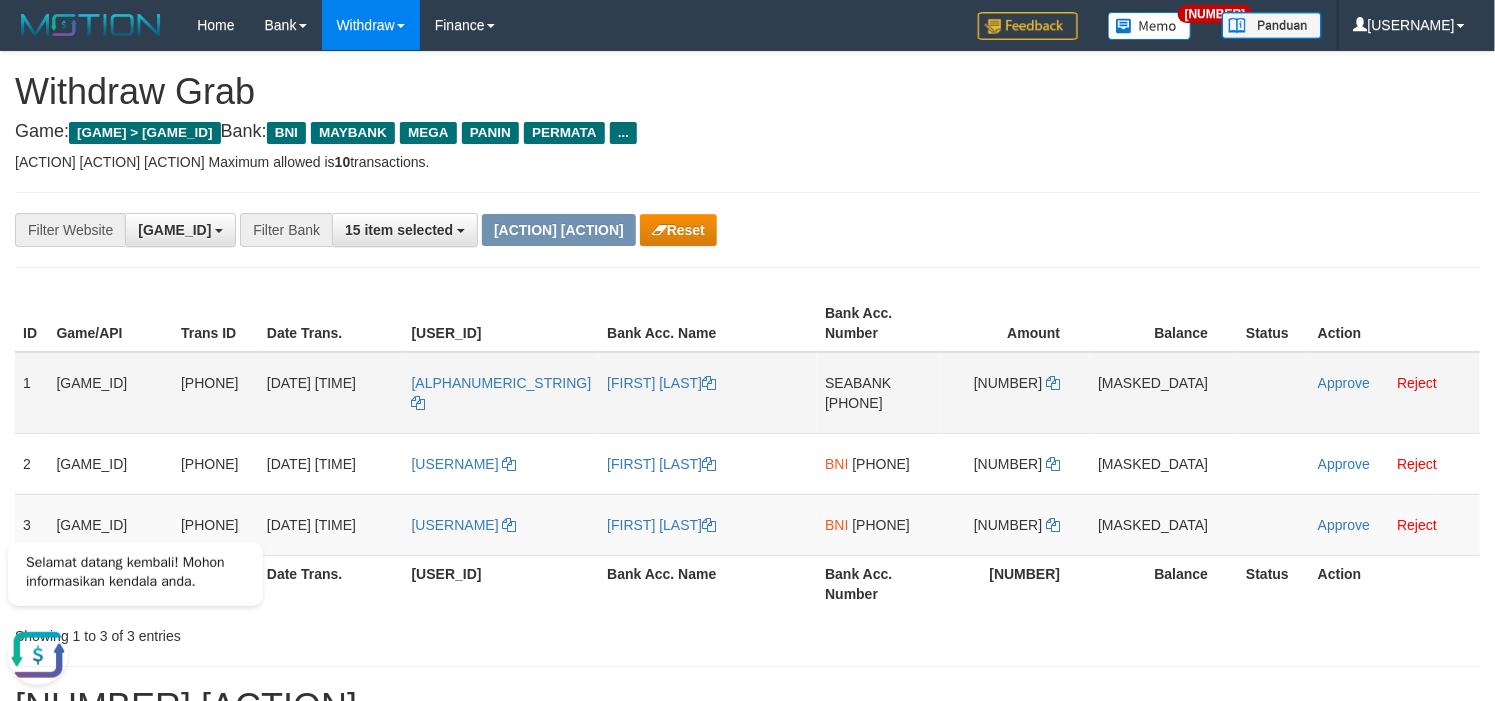 click on "901374953410" at bounding box center [854, 403] 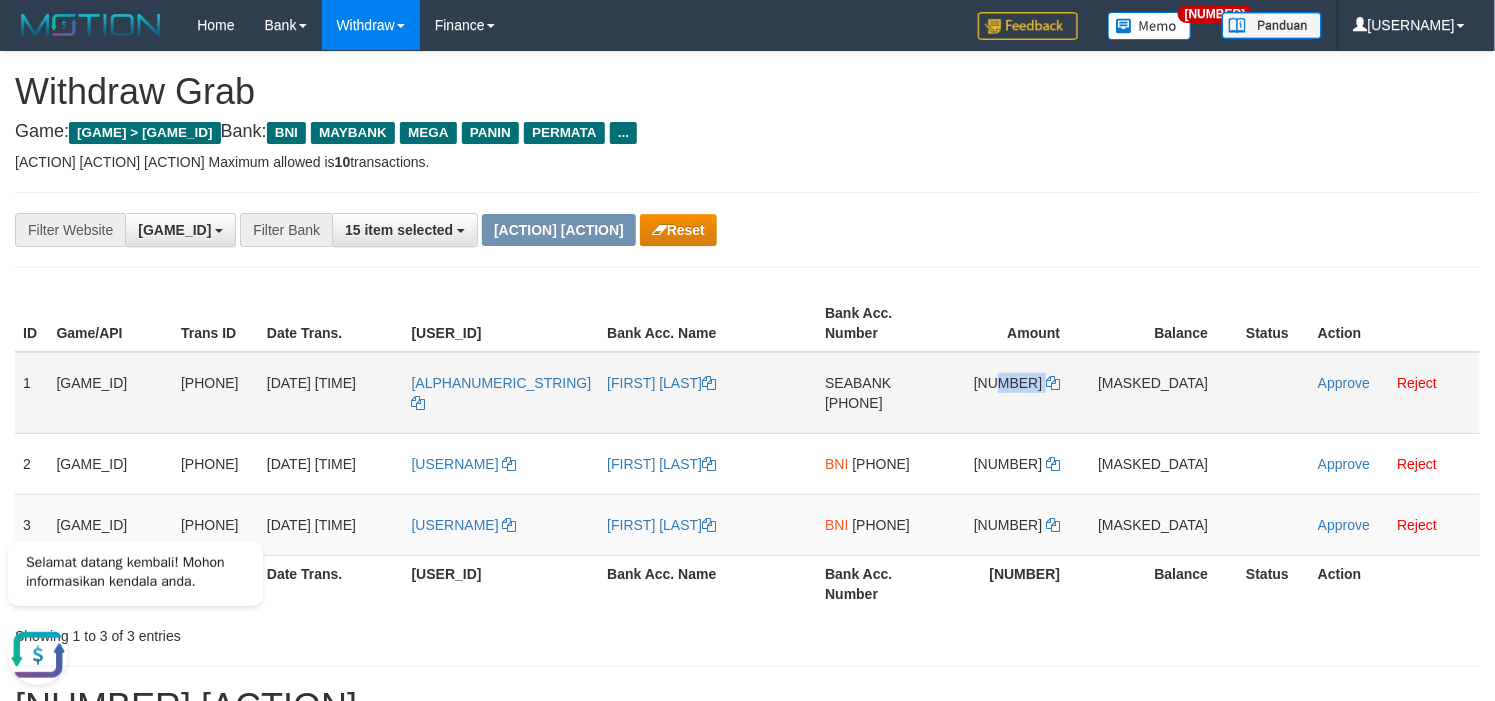 copy on "100.000" 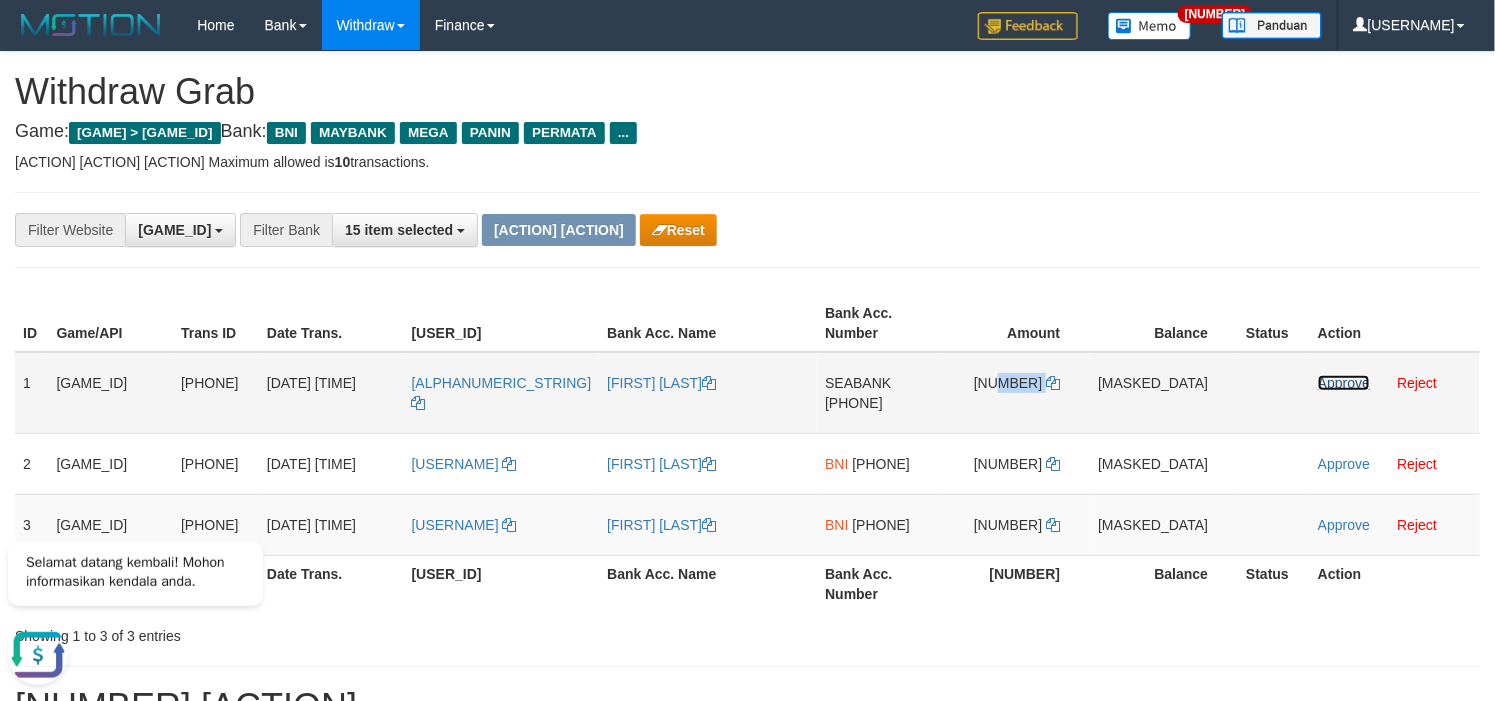 click on "Approve" at bounding box center [1344, 383] 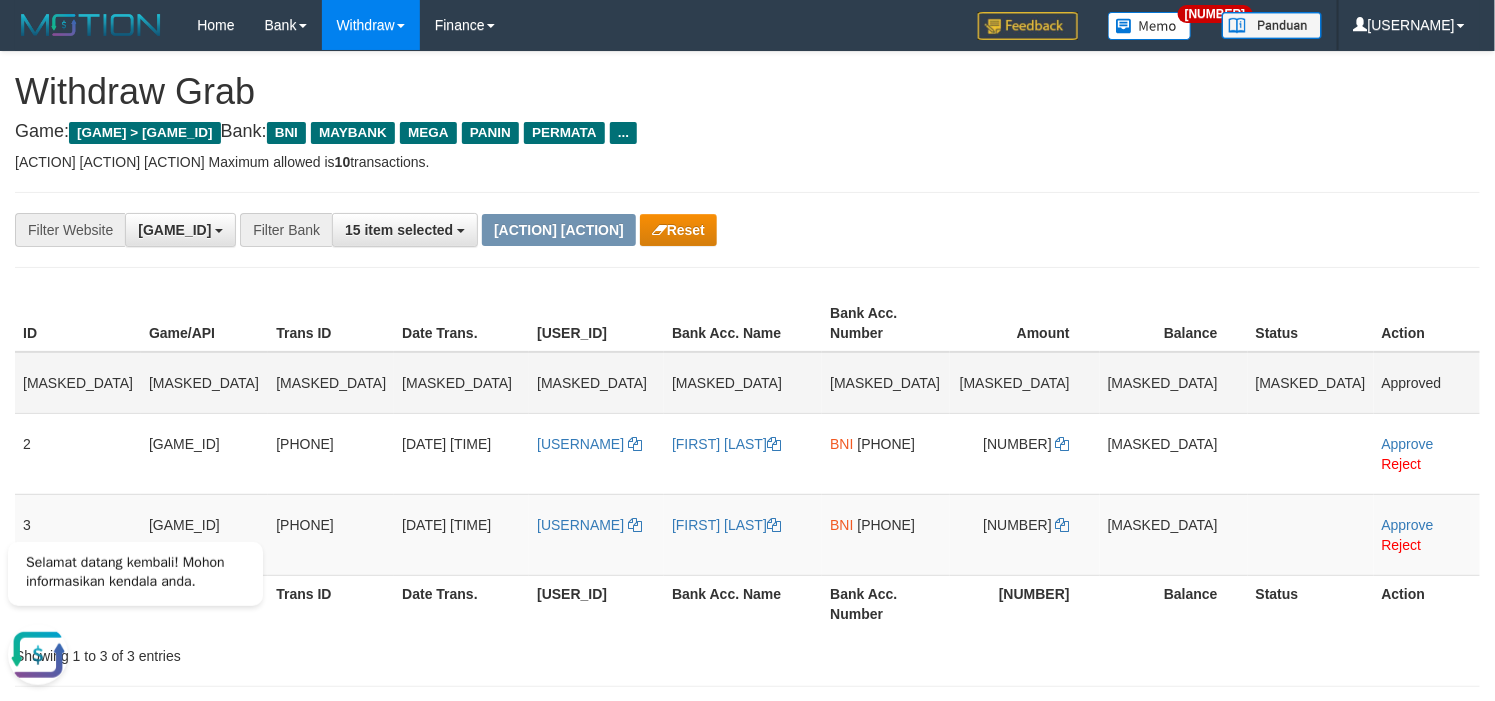 click on "**********" at bounding box center (747, 230) 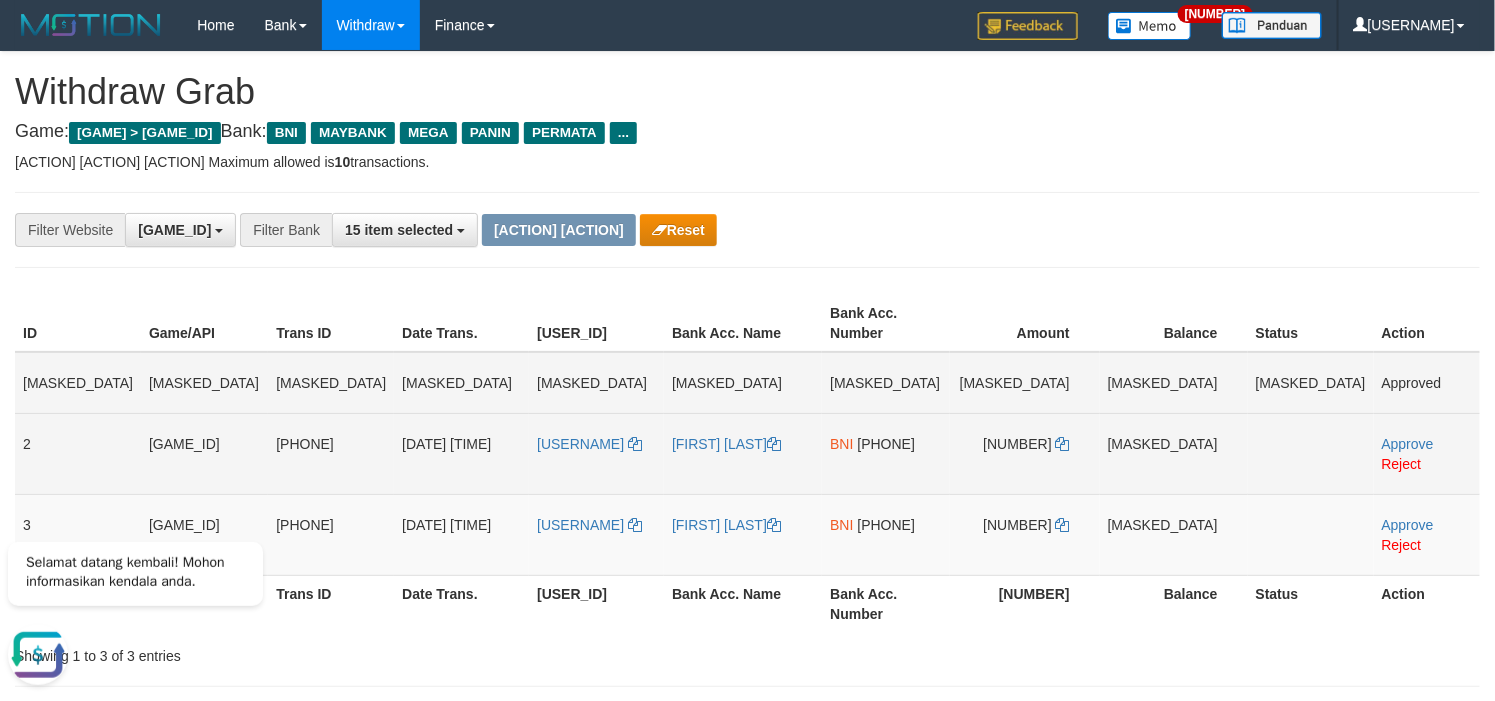 click on "0573181674" at bounding box center (887, 444) 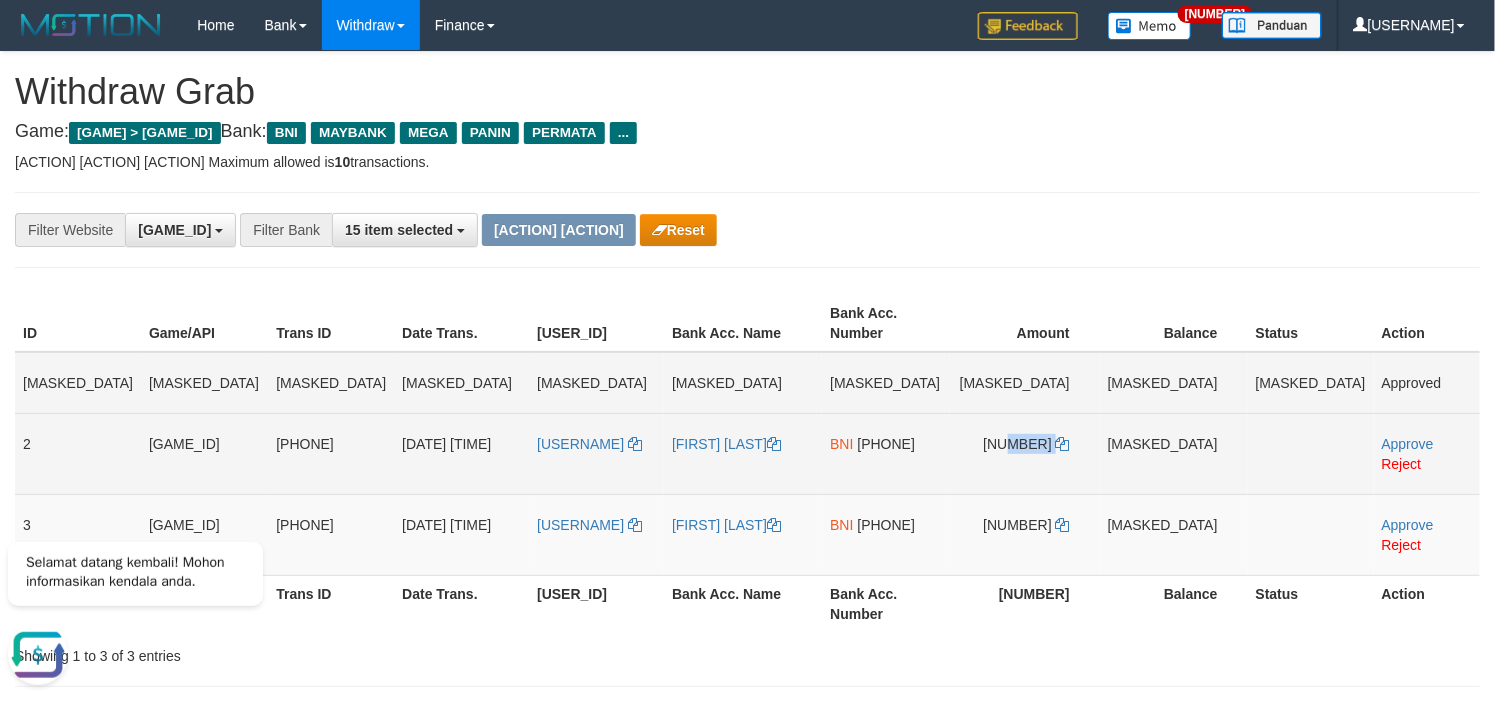 drag, startPoint x: 1044, startPoint y: 471, endPoint x: 1061, endPoint y: 471, distance: 17 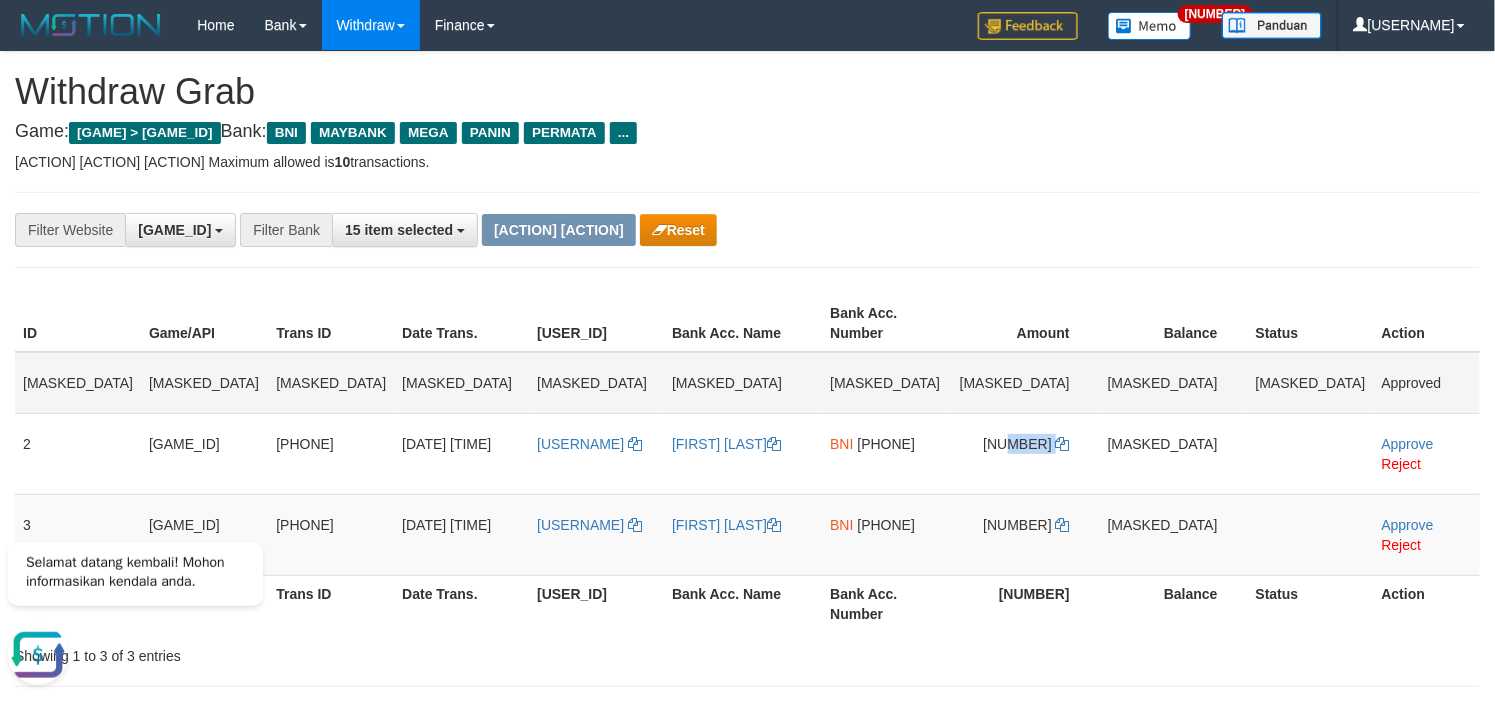 copy on "100.000" 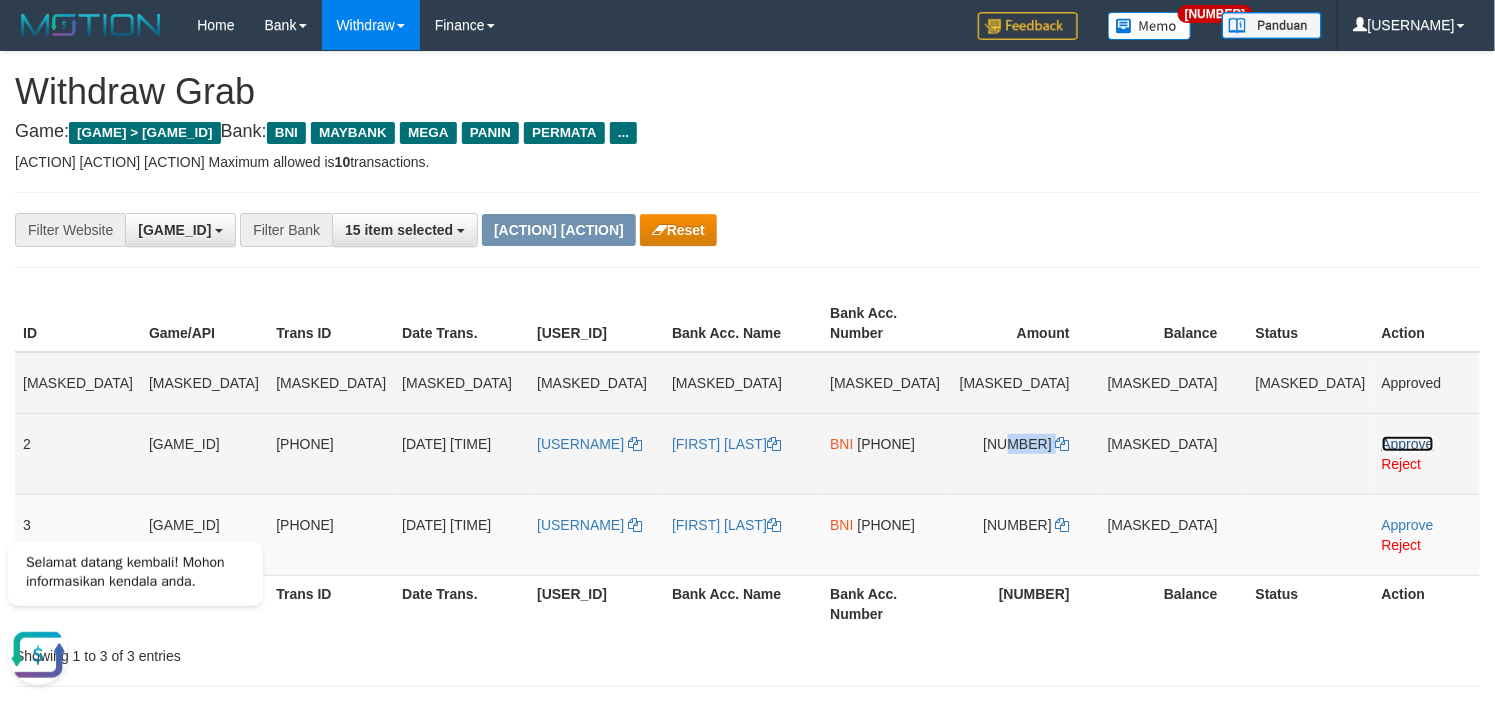 click on "Approve" at bounding box center [1408, 444] 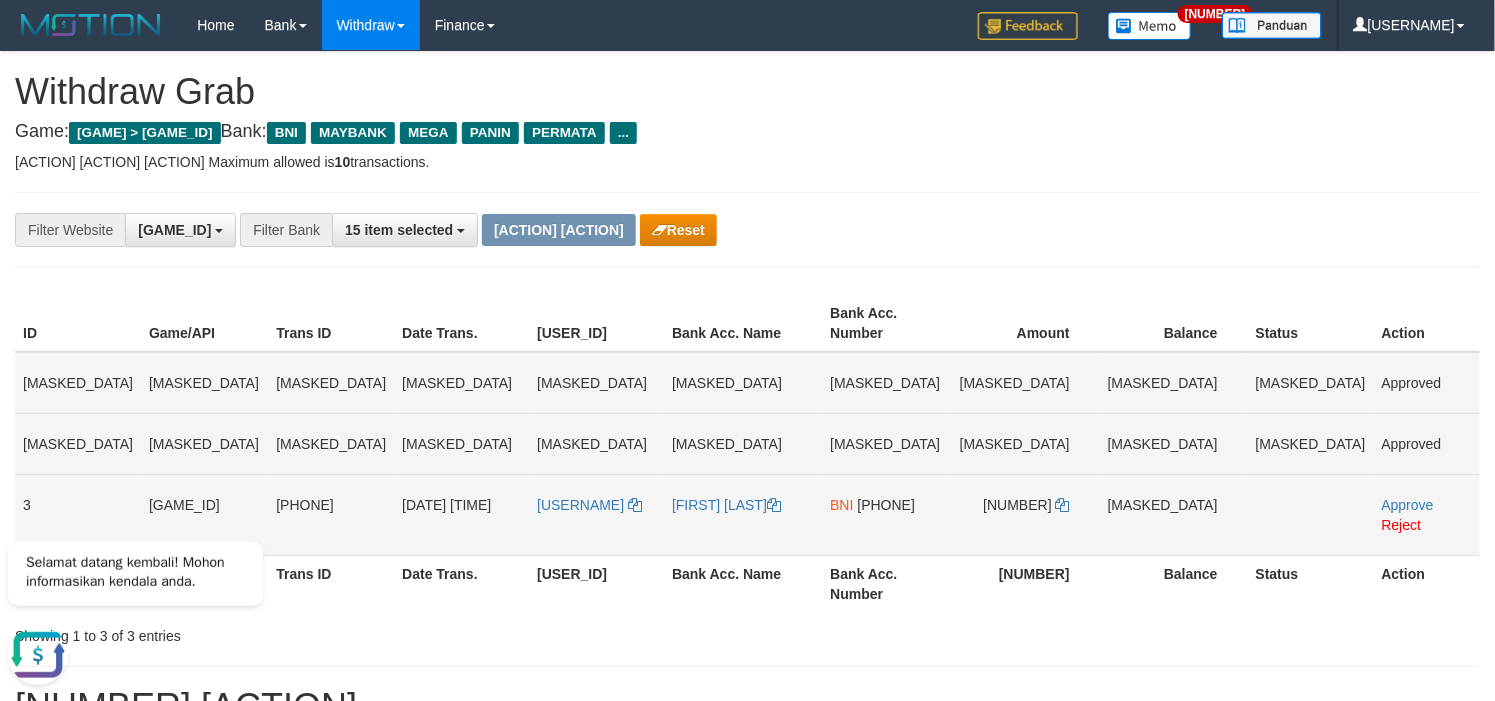 click on "1854476785" at bounding box center (887, 505) 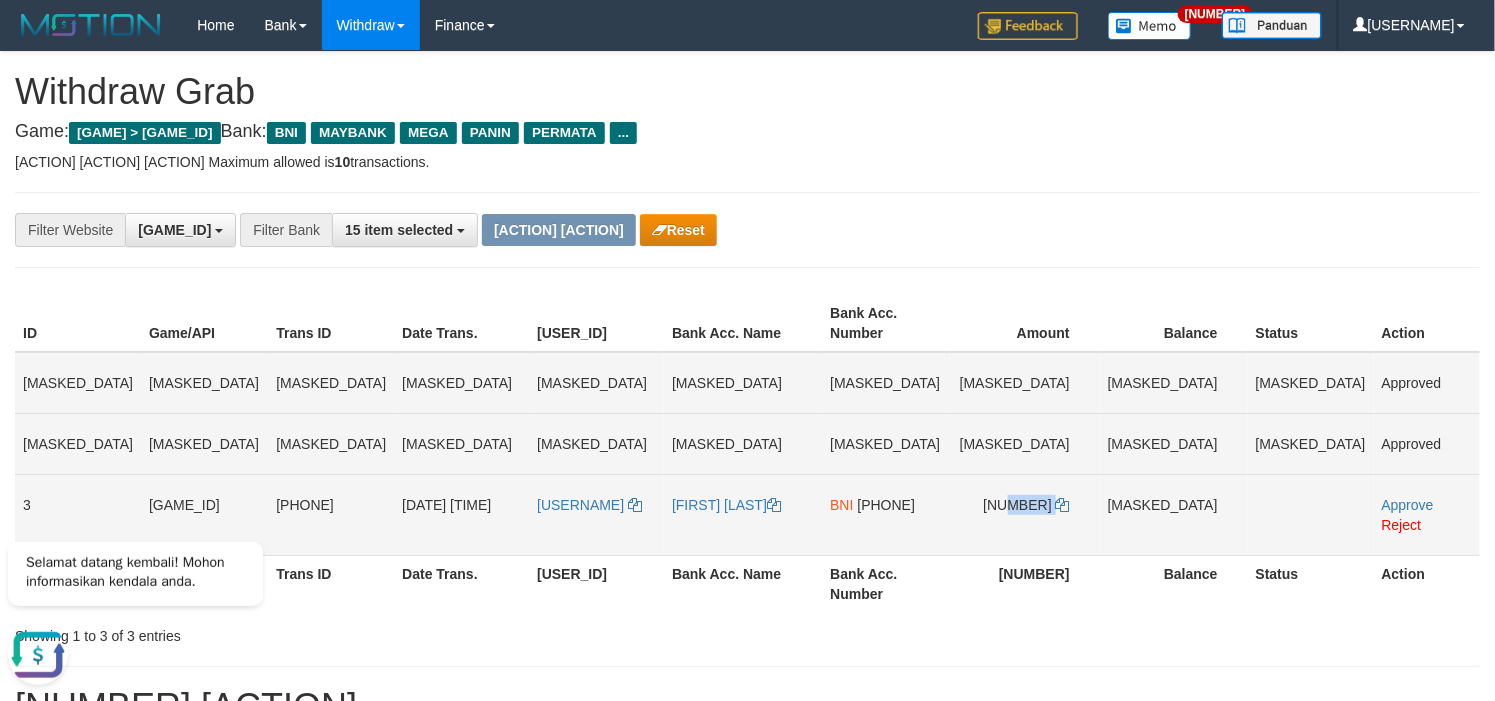 copy on "181.000" 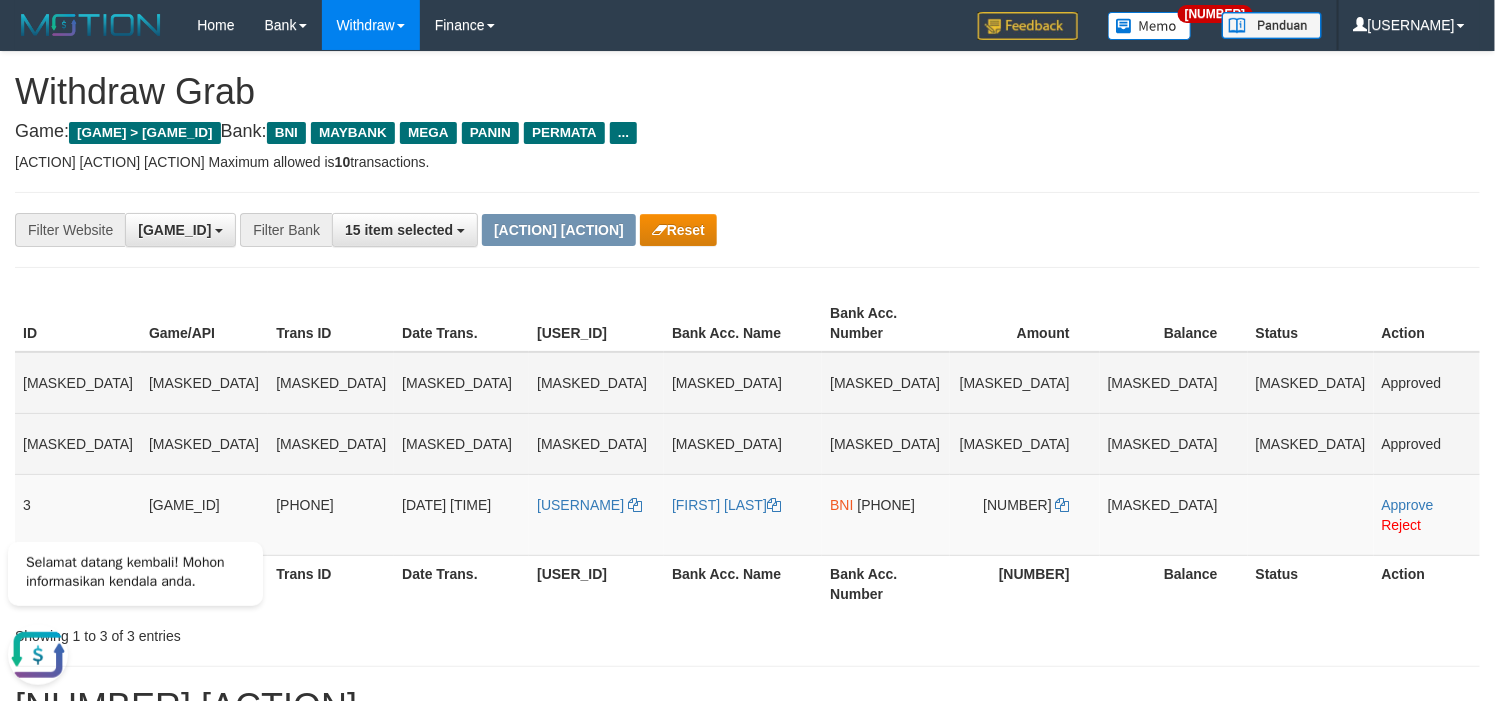 drag, startPoint x: 1140, startPoint y: 244, endPoint x: 1137, endPoint y: 254, distance: 10.440307 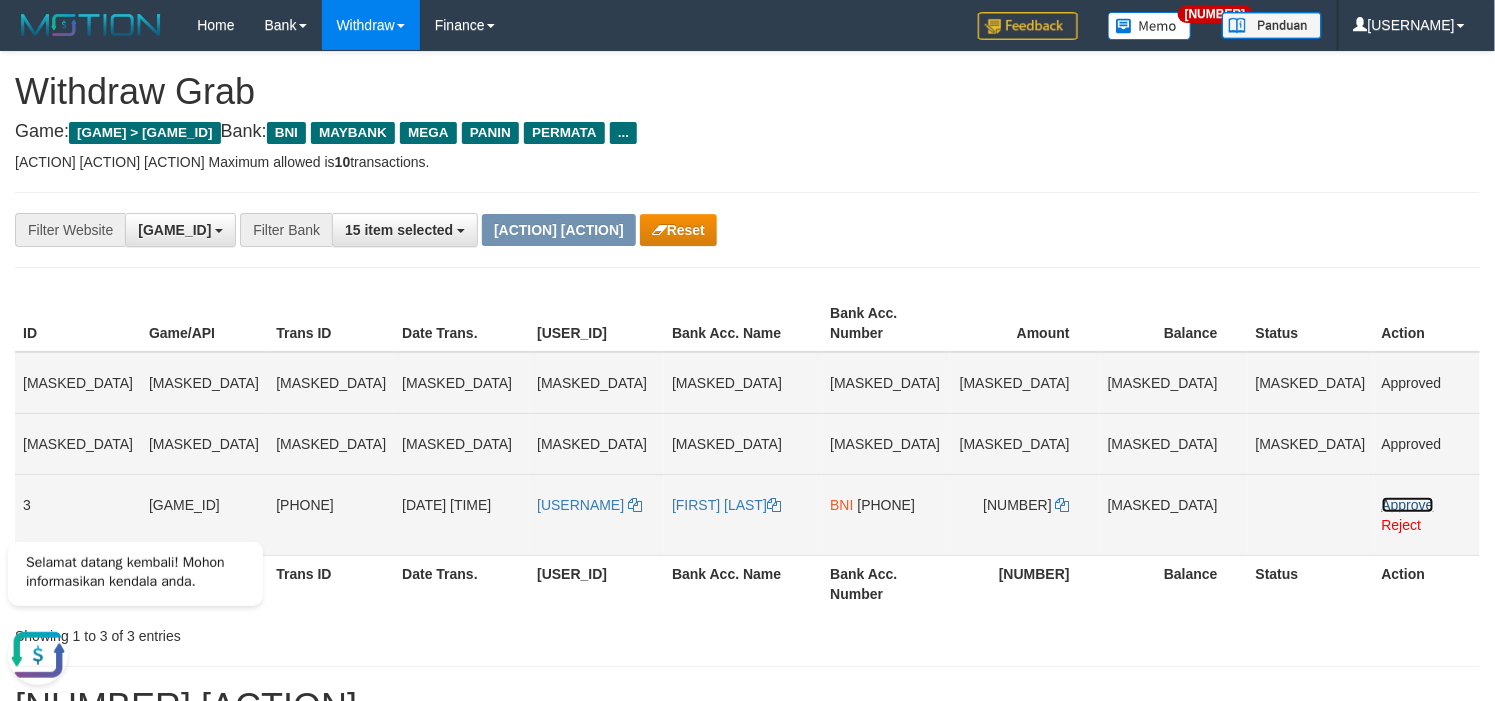 click on "Approve
Reject" at bounding box center (1427, 383) 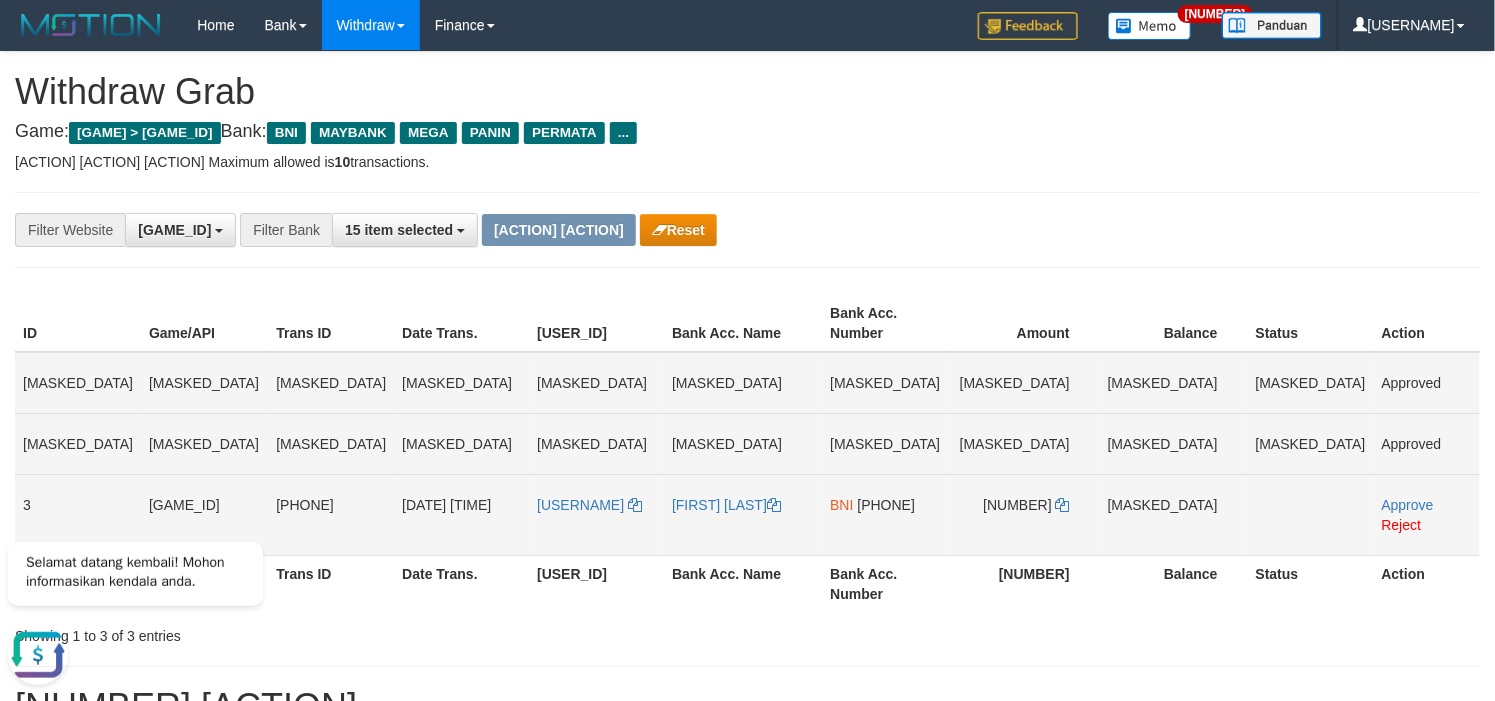 click on "Approve
Reject" at bounding box center (1427, 383) 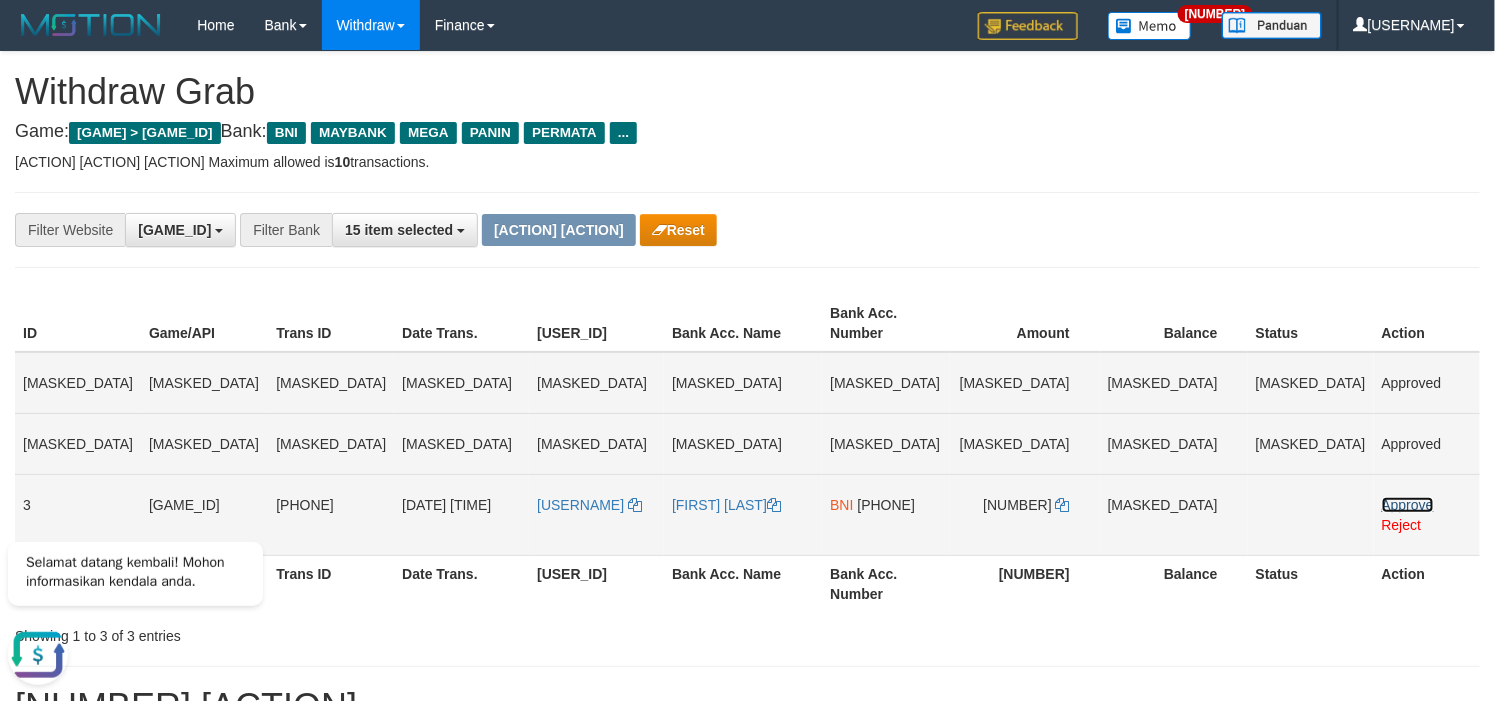 click on "Approve" at bounding box center [1408, 505] 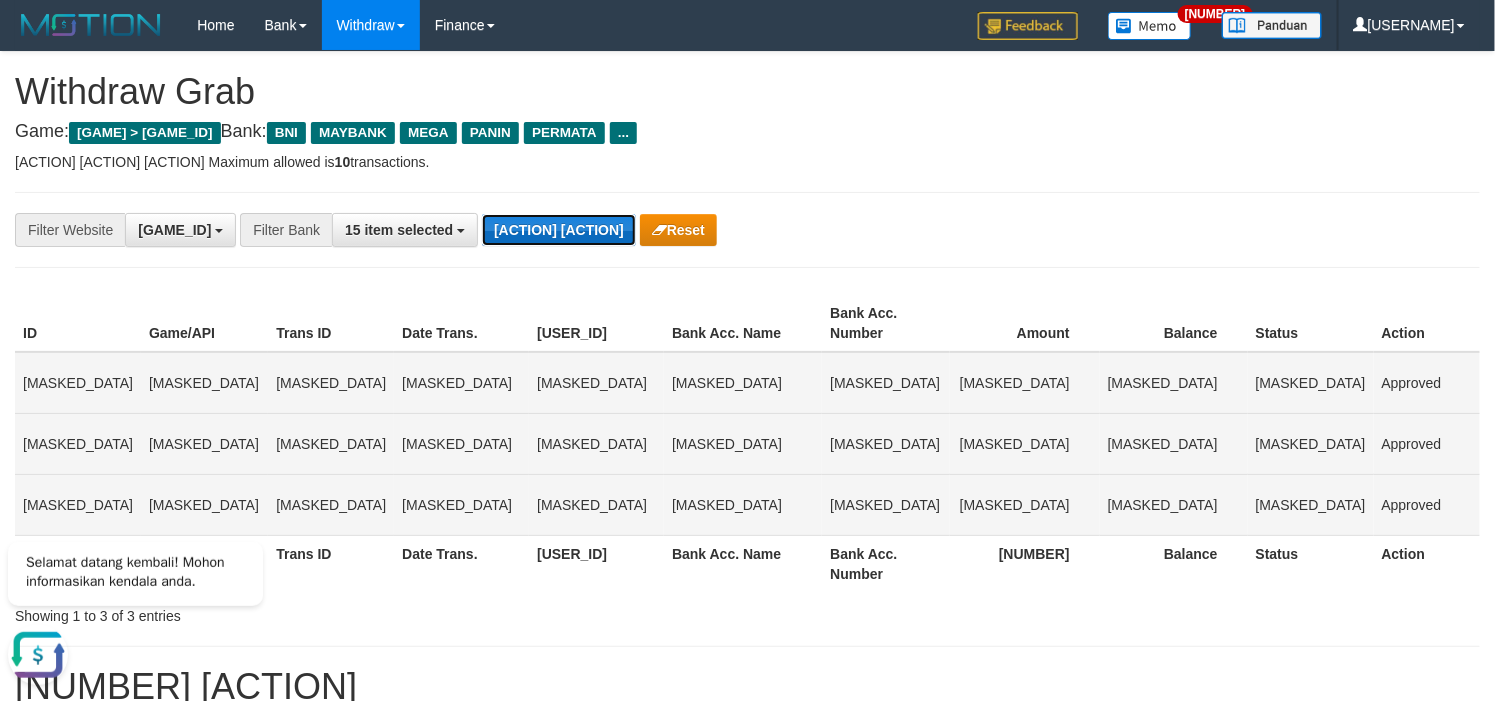 click on "Grab Withdraw" at bounding box center [559, 230] 